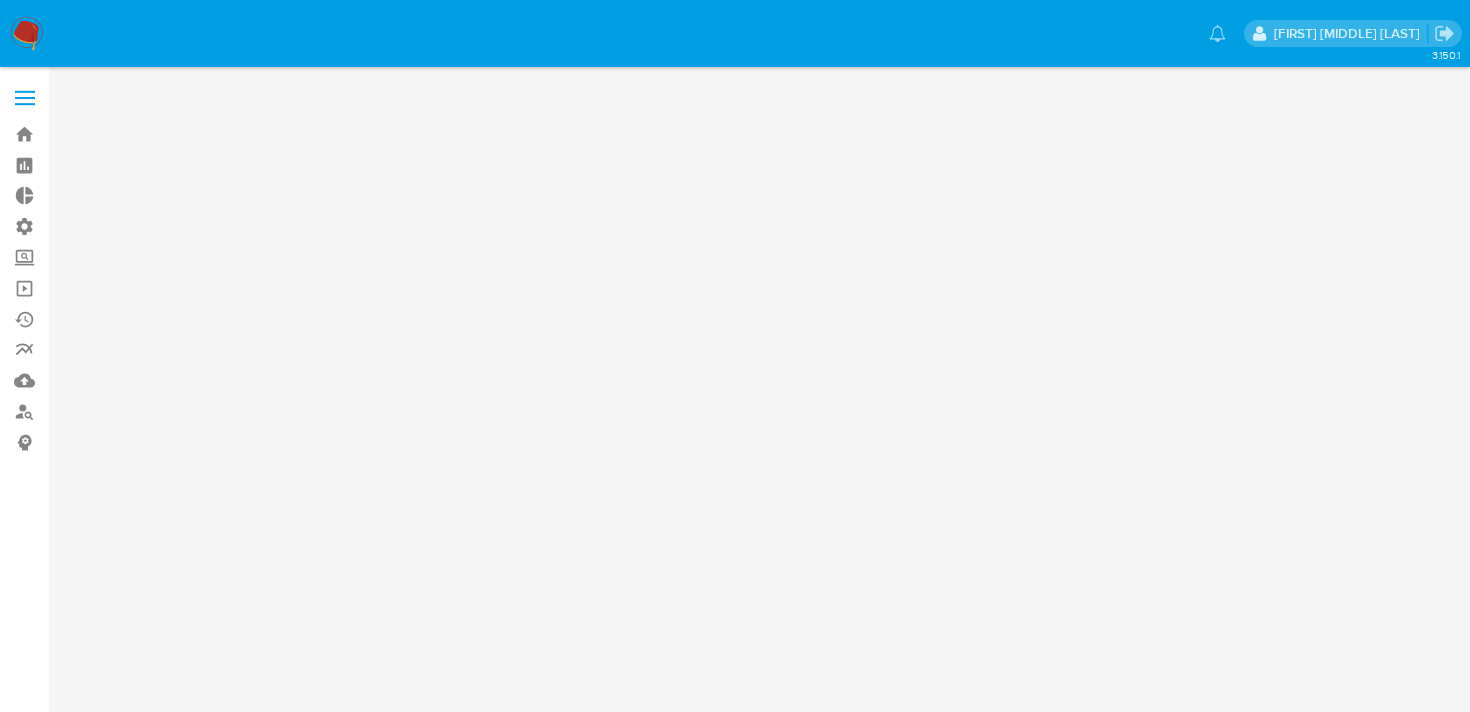 scroll, scrollTop: 0, scrollLeft: 0, axis: both 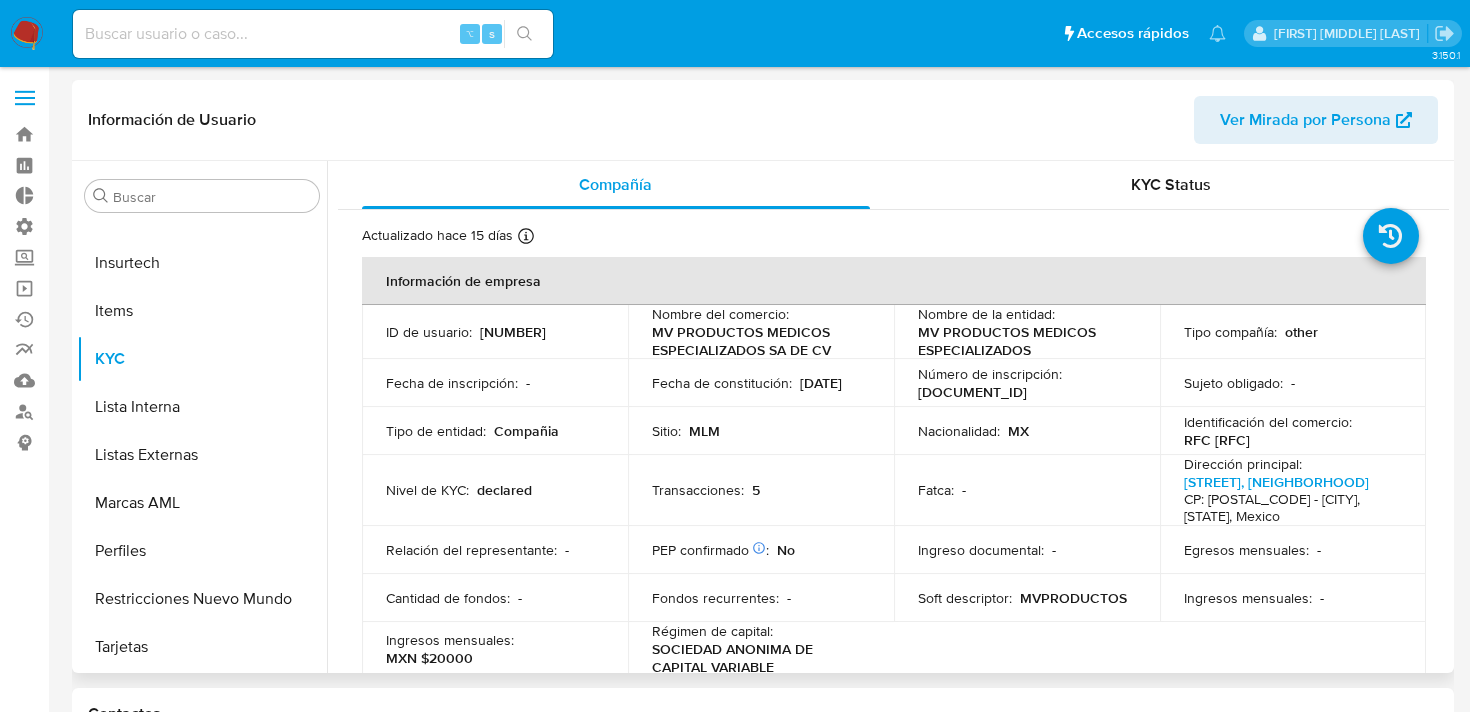 select on "10" 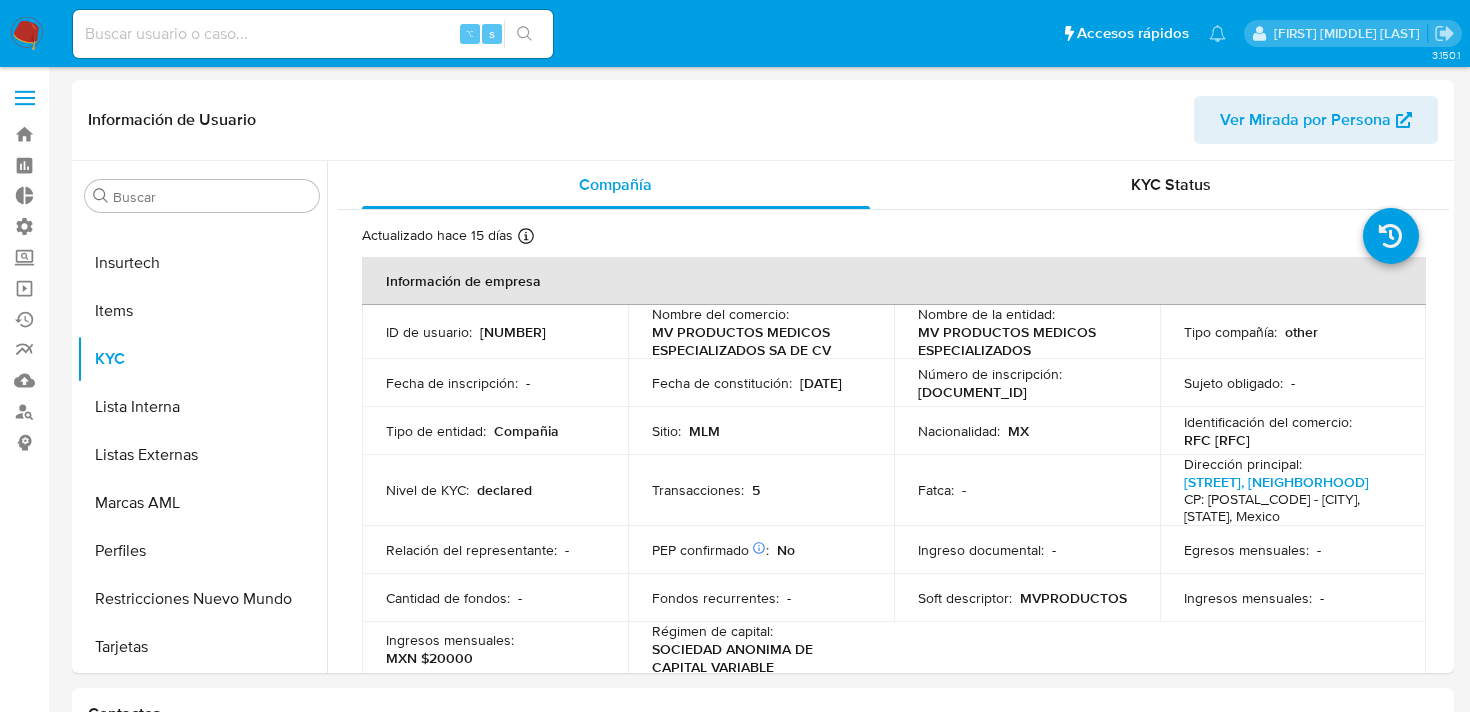 click at bounding box center [25, 98] 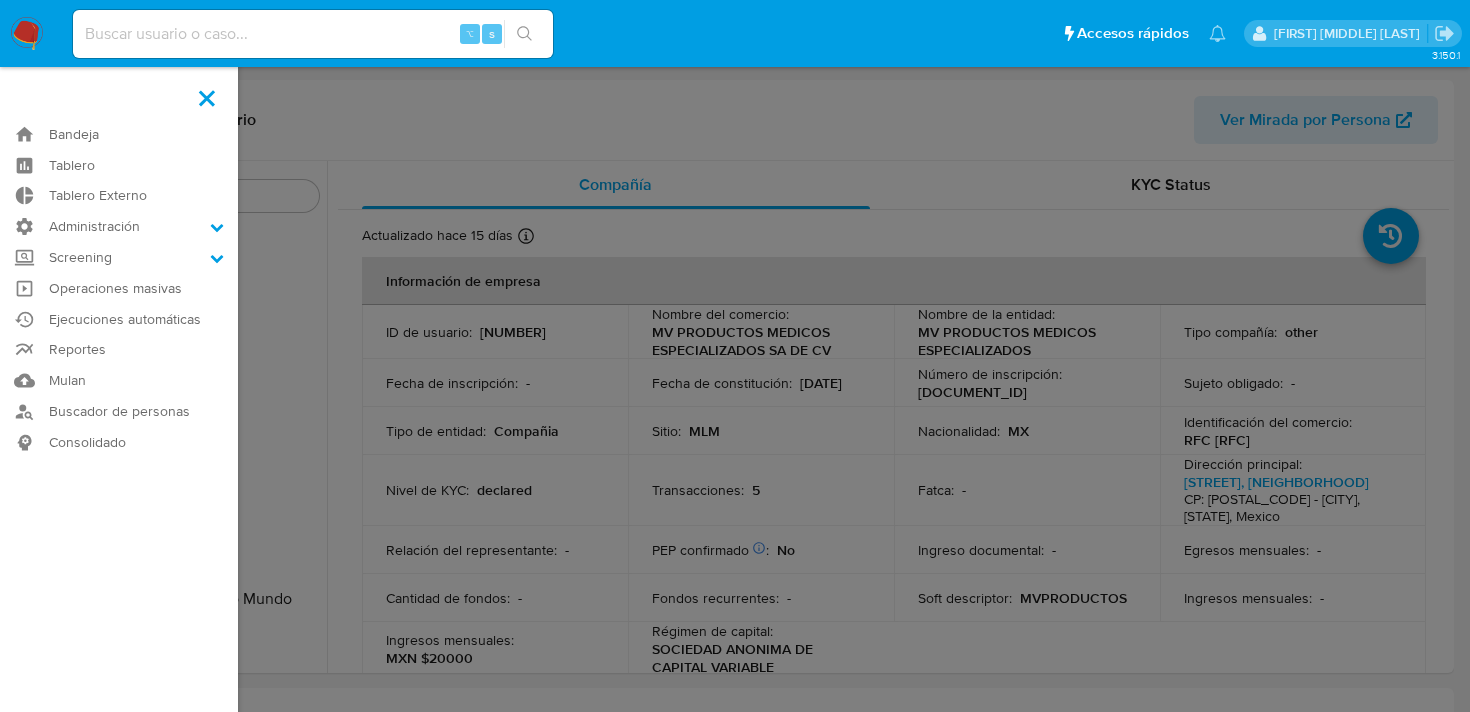 click on "Bandeja Tablero Tablero Externo Administración Reglas Roles Usuarios Equipos Configuración de Casos Screening Administrador de Listas Screening por Frecuencia Búsqueda en Listas Watchlist Operaciones masivas Ejecuciones automáticas Reportes Mulan Buscador de personas Consolidado" at bounding box center (119, 1590) 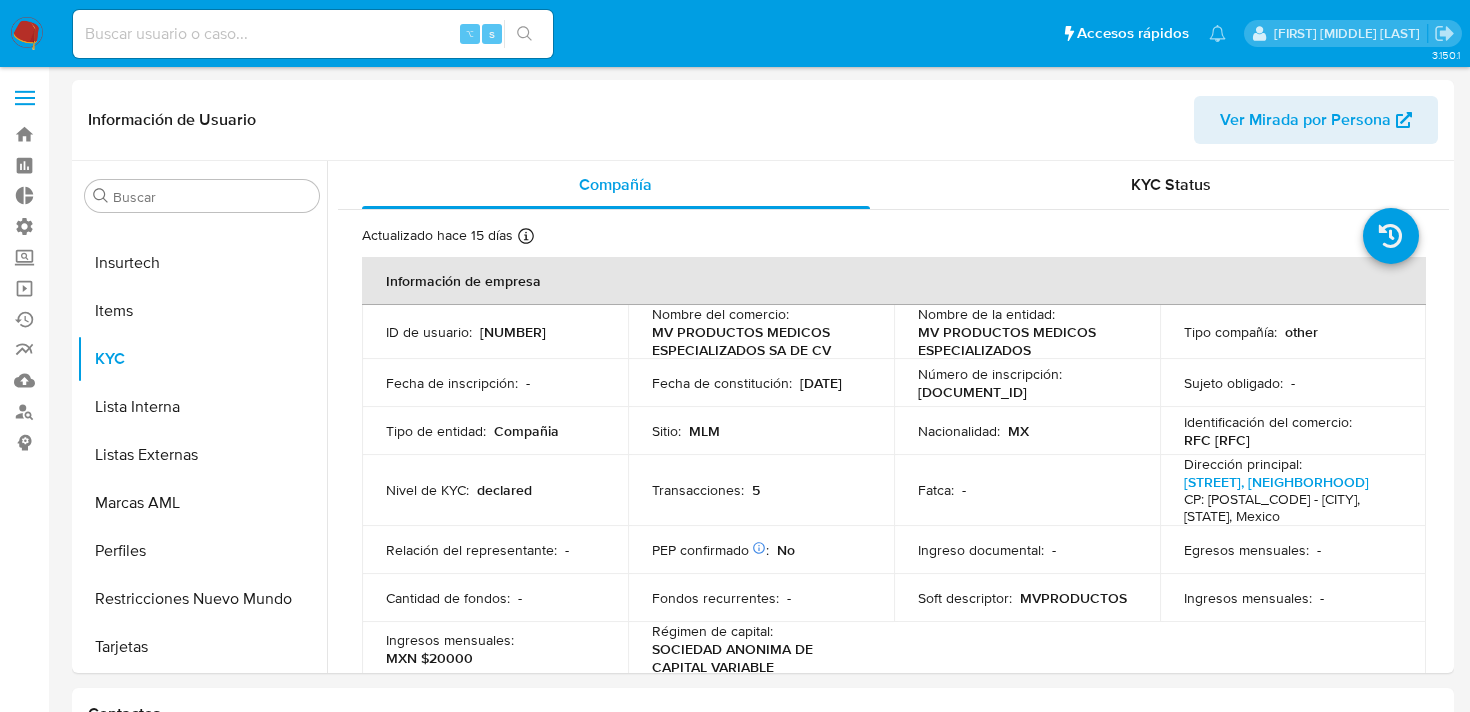 click at bounding box center (25, 98) 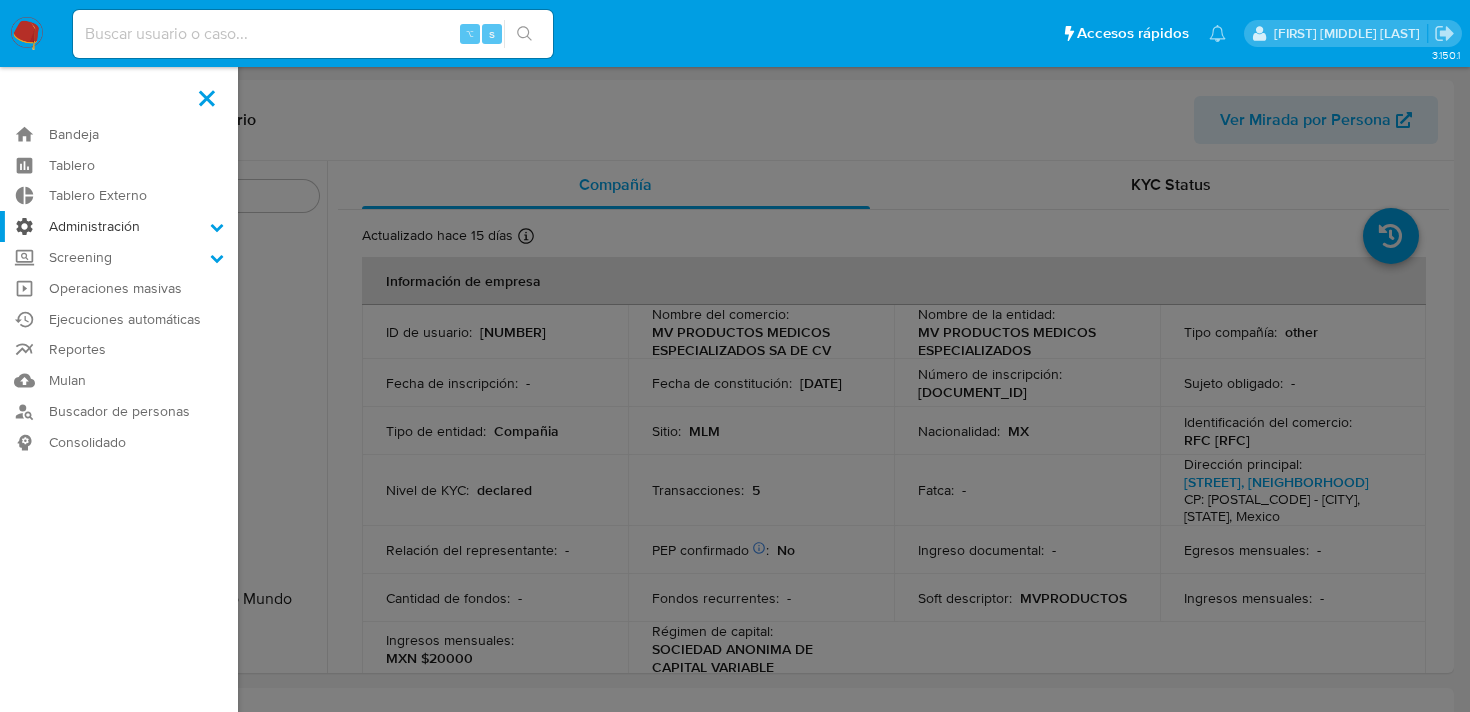 click 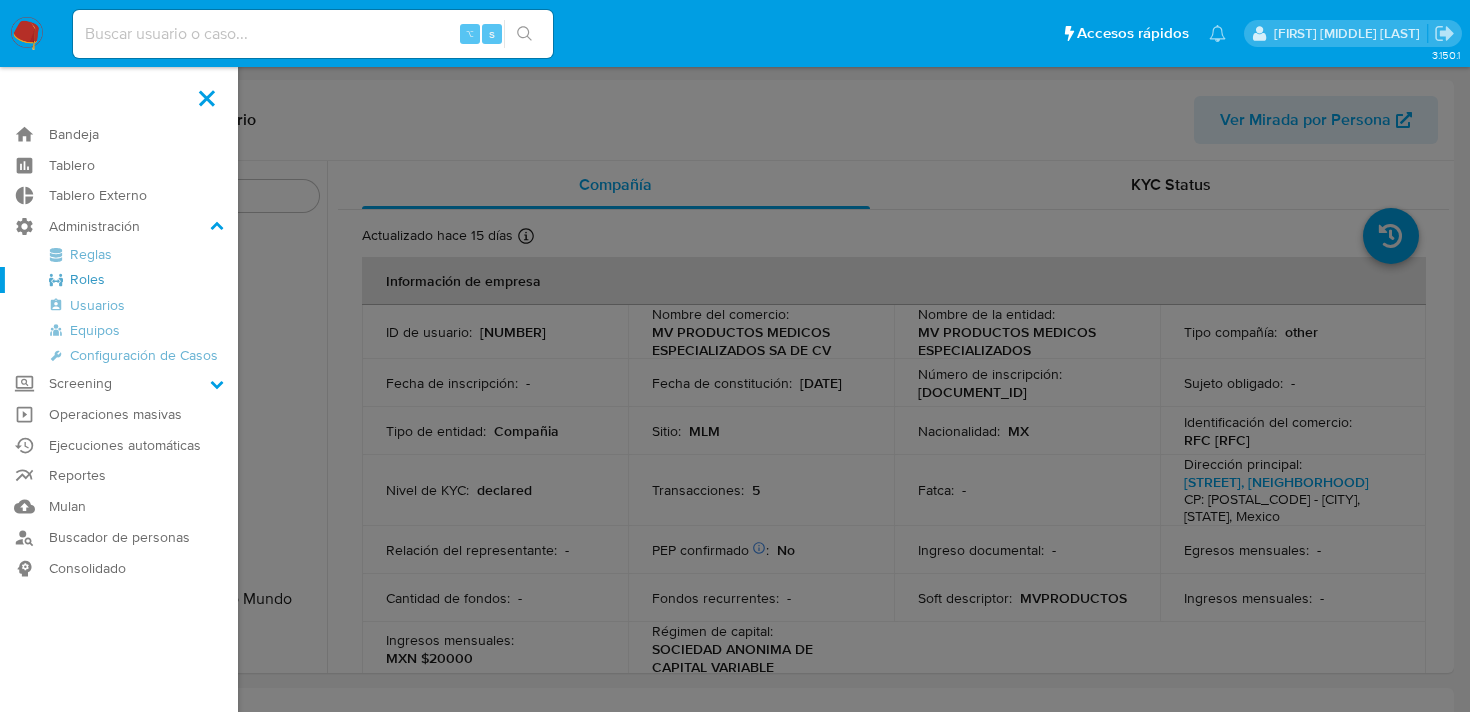 click on "Roles" at bounding box center (119, 279) 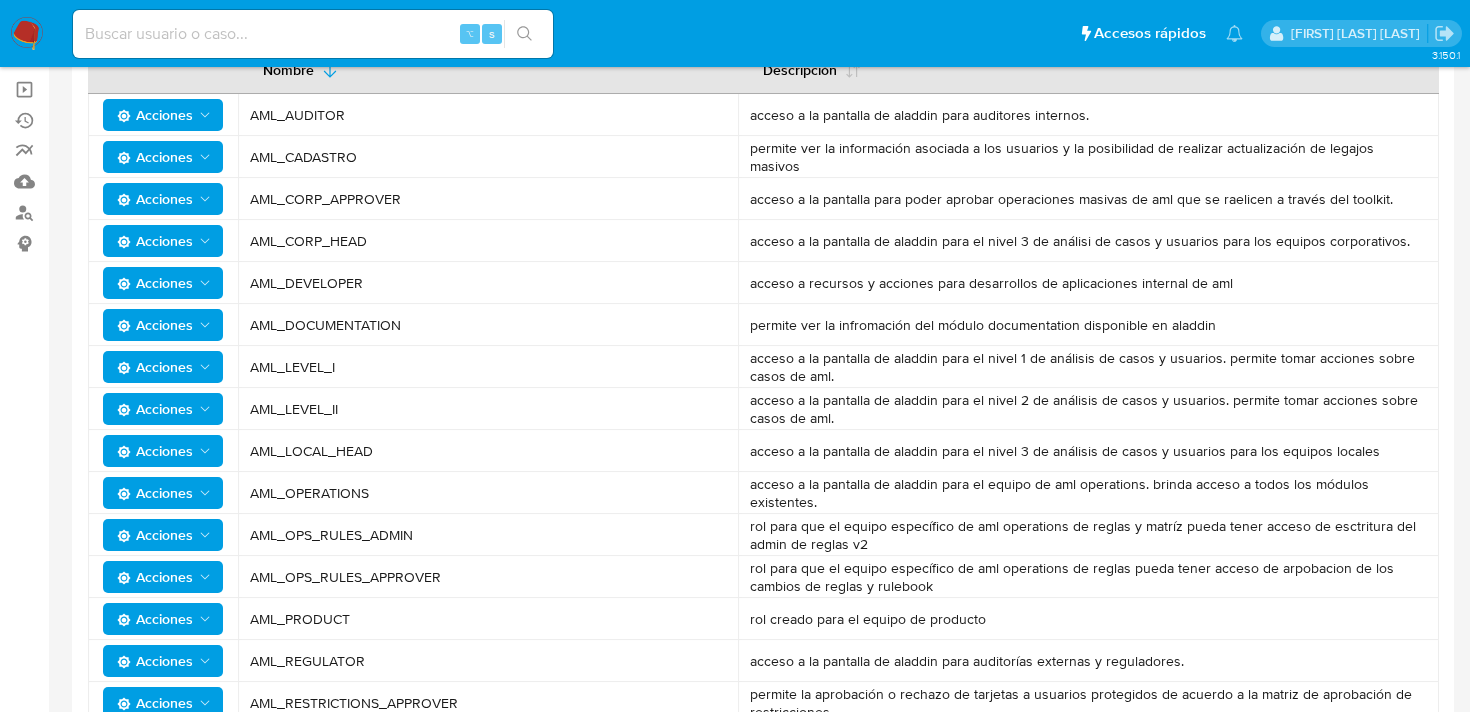 scroll, scrollTop: 234, scrollLeft: 0, axis: vertical 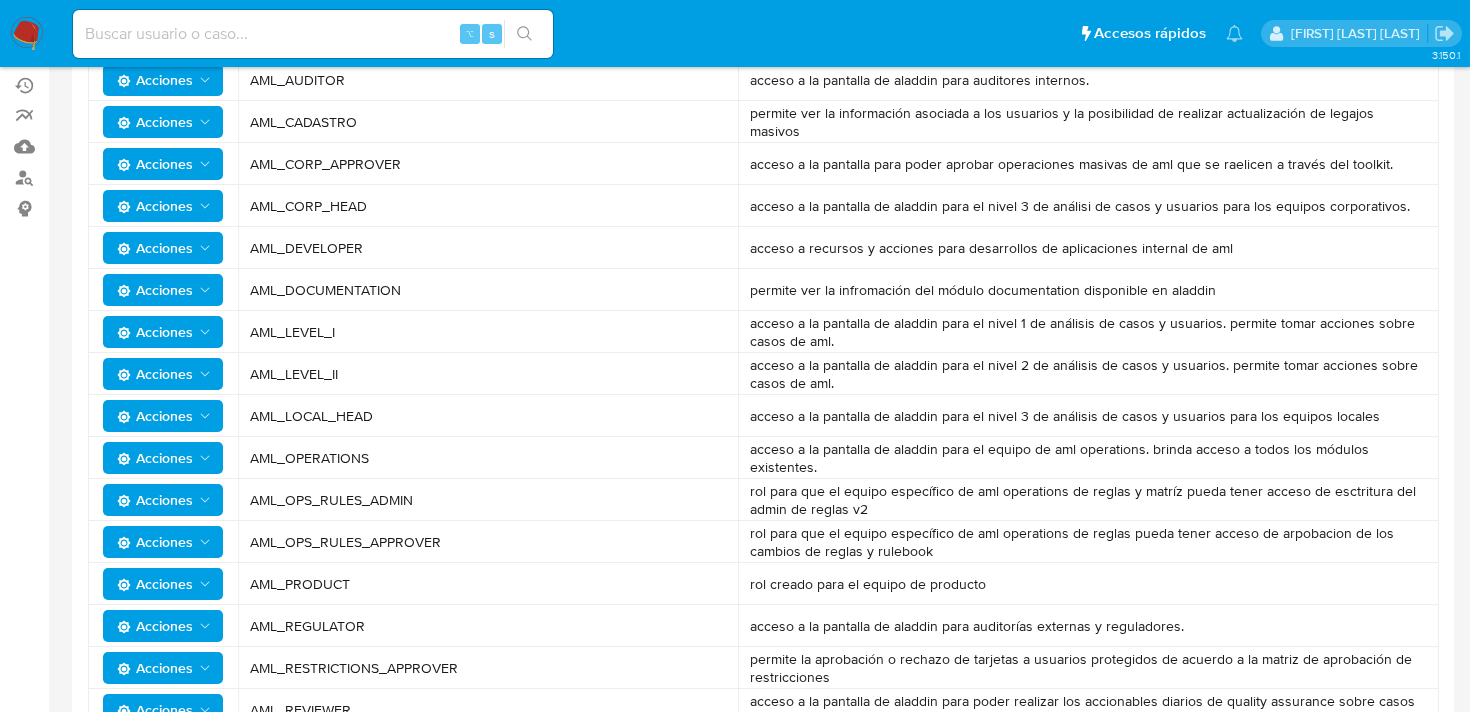 click on "Acciones" at bounding box center (165, 416) 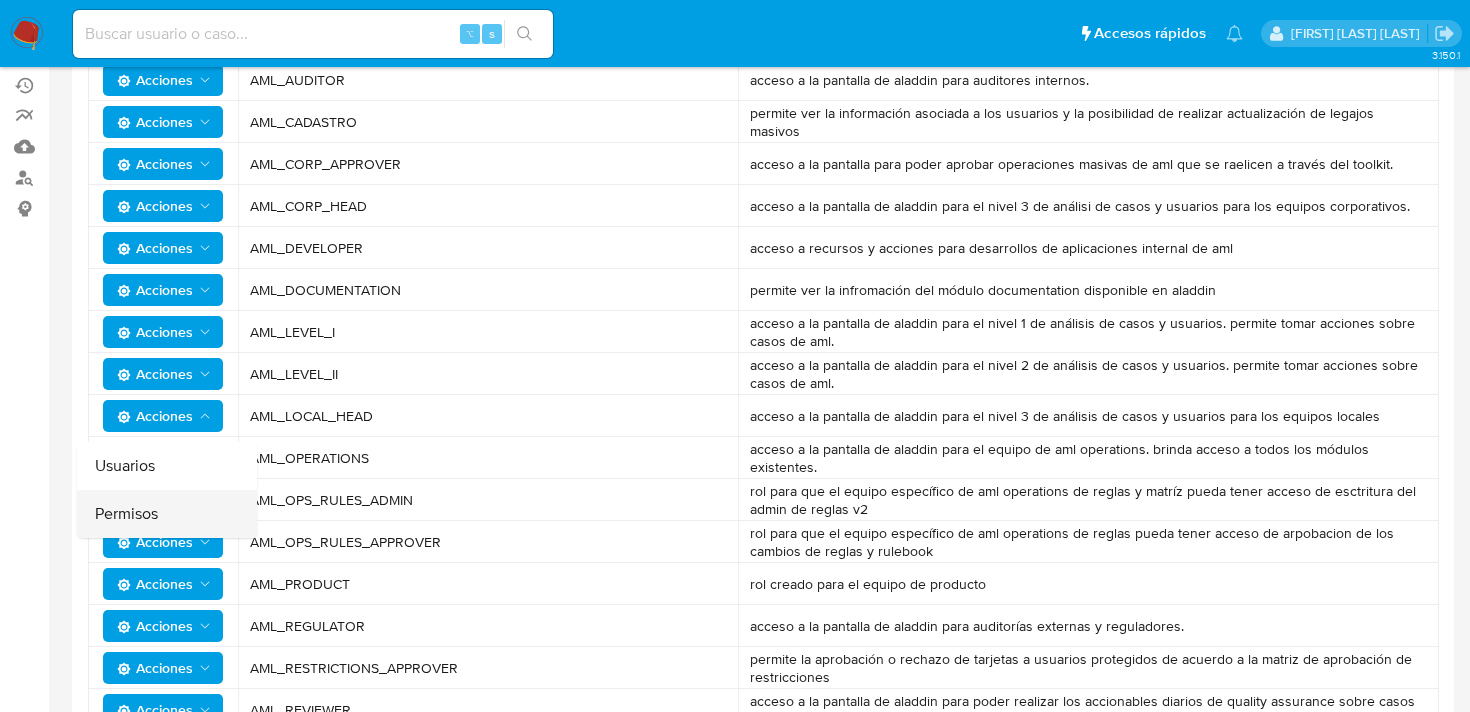 click on "Permisos" at bounding box center (167, 514) 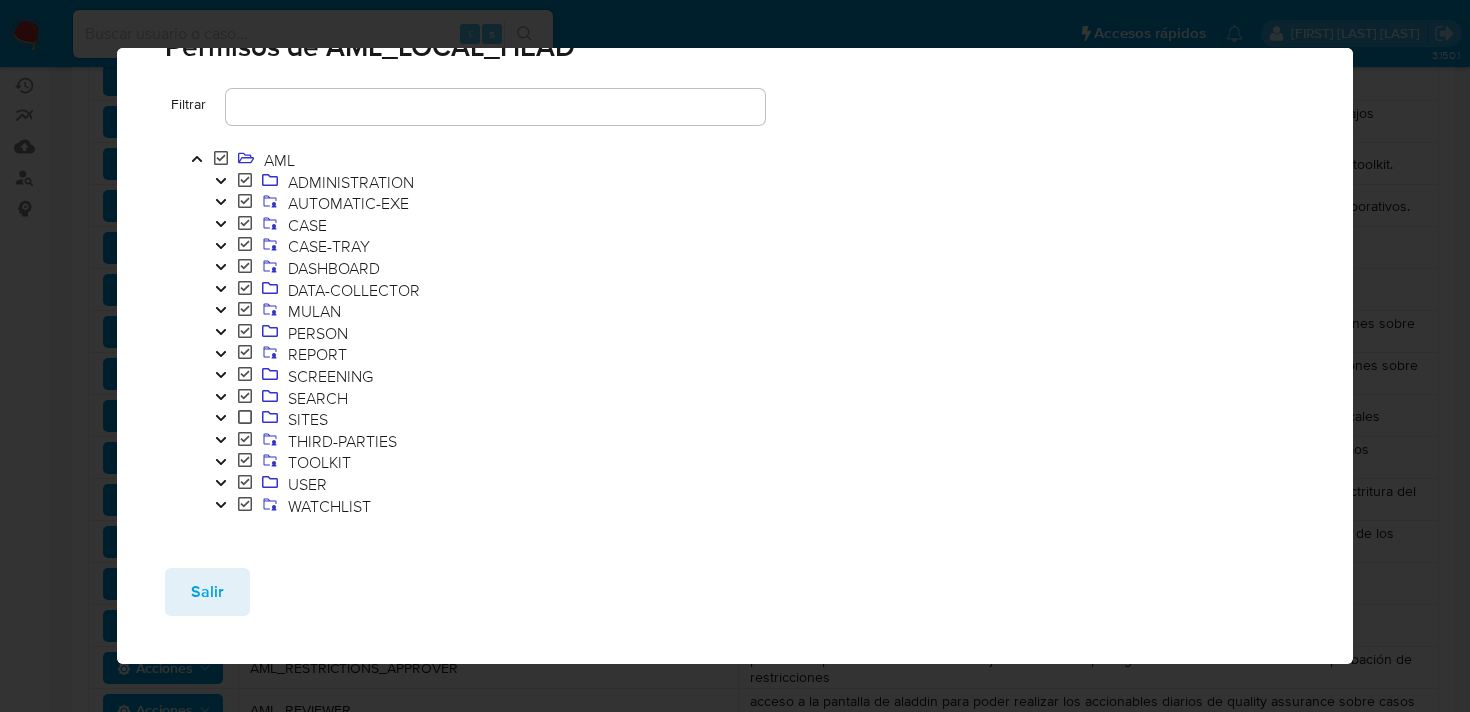 scroll, scrollTop: 62, scrollLeft: 0, axis: vertical 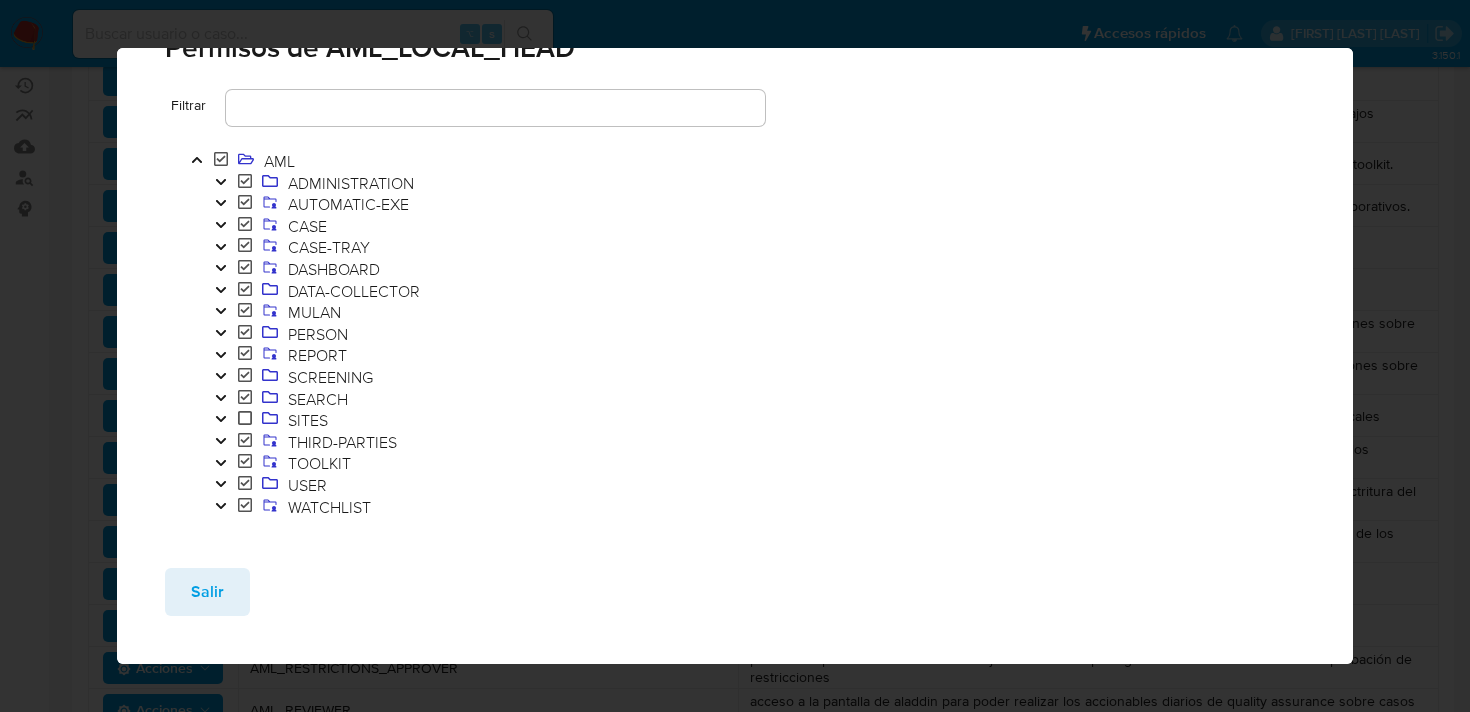 click 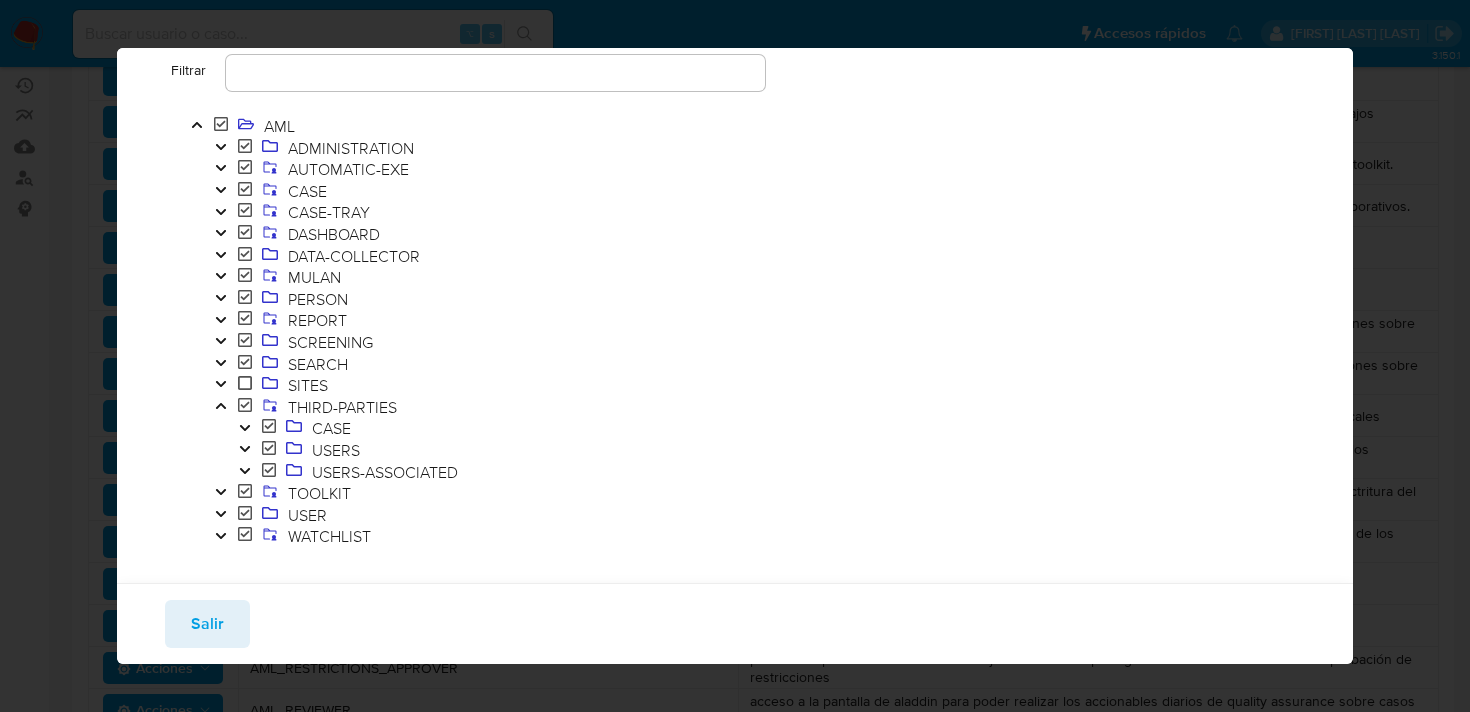 scroll, scrollTop: 114, scrollLeft: 0, axis: vertical 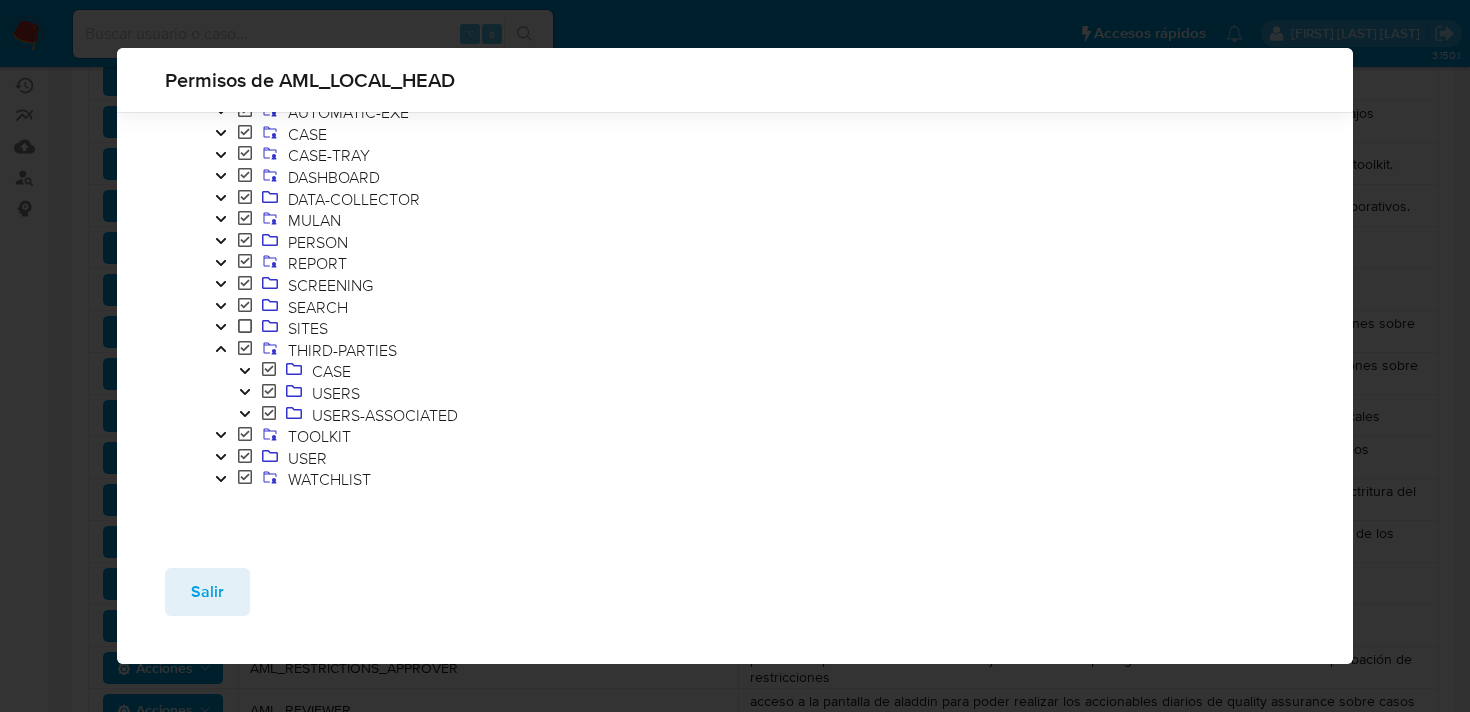 click 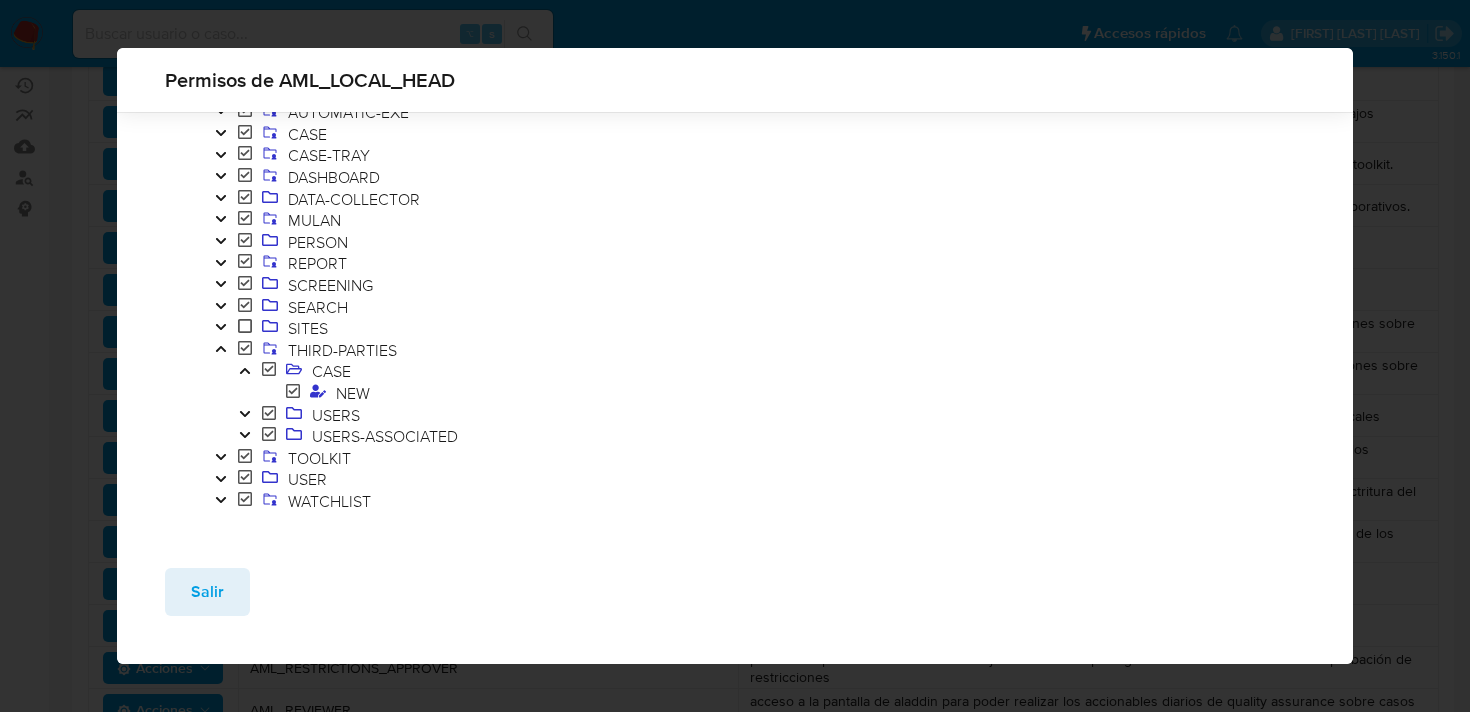 scroll, scrollTop: 135, scrollLeft: 0, axis: vertical 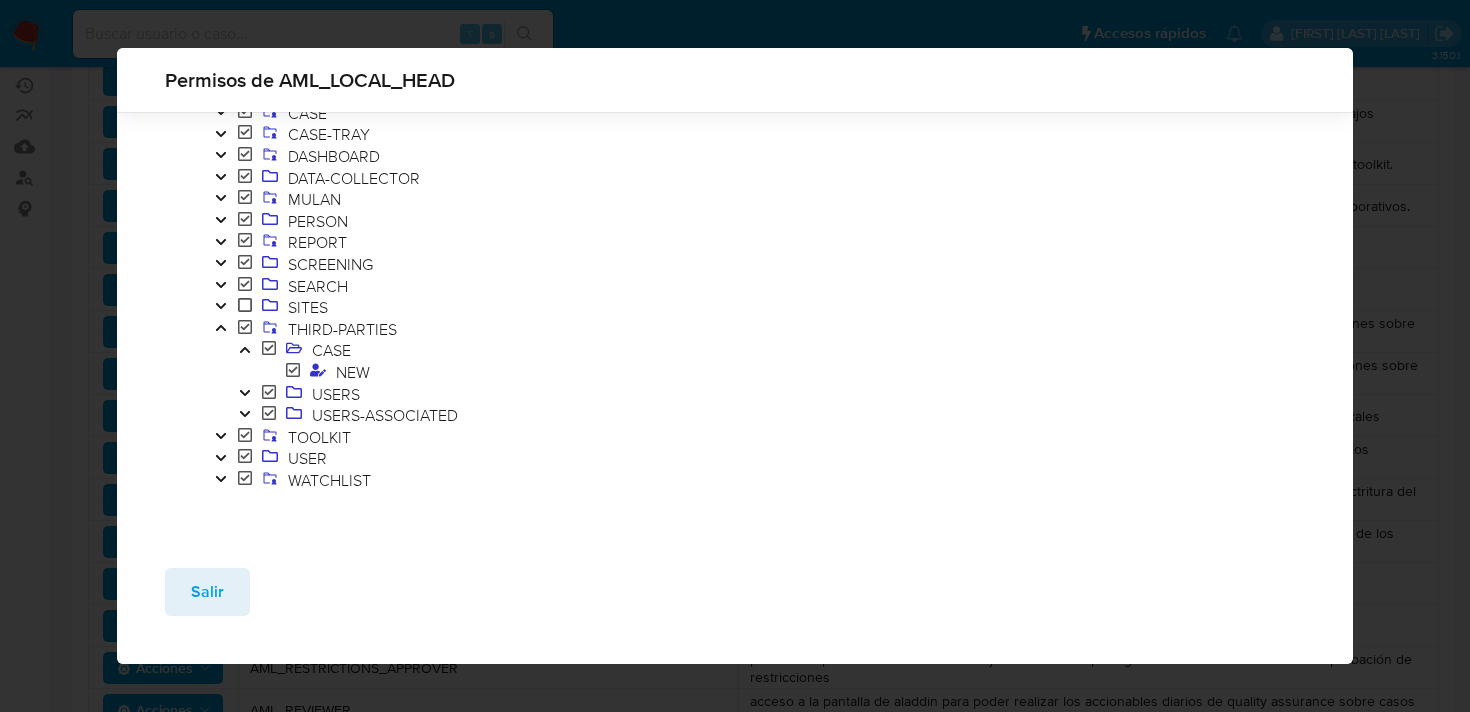 click 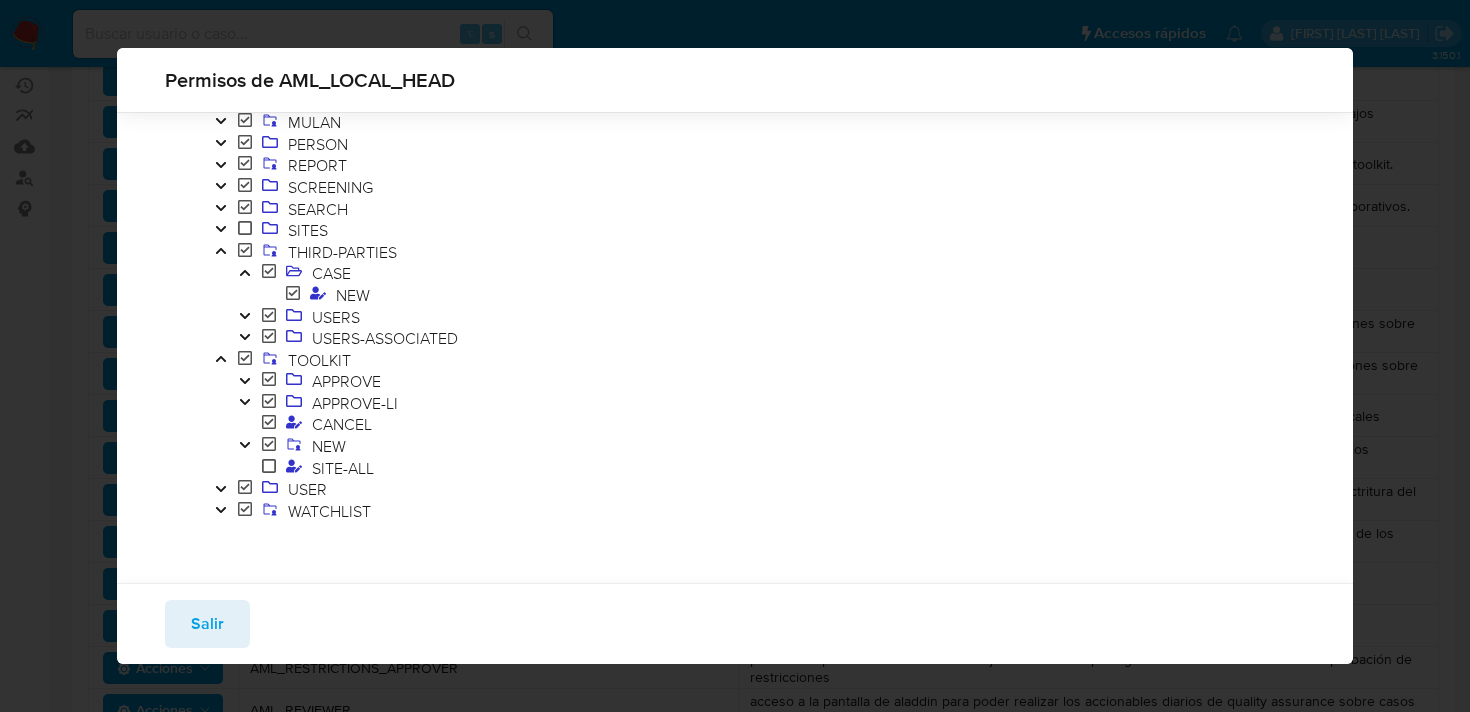 scroll, scrollTop: 243, scrollLeft: 0, axis: vertical 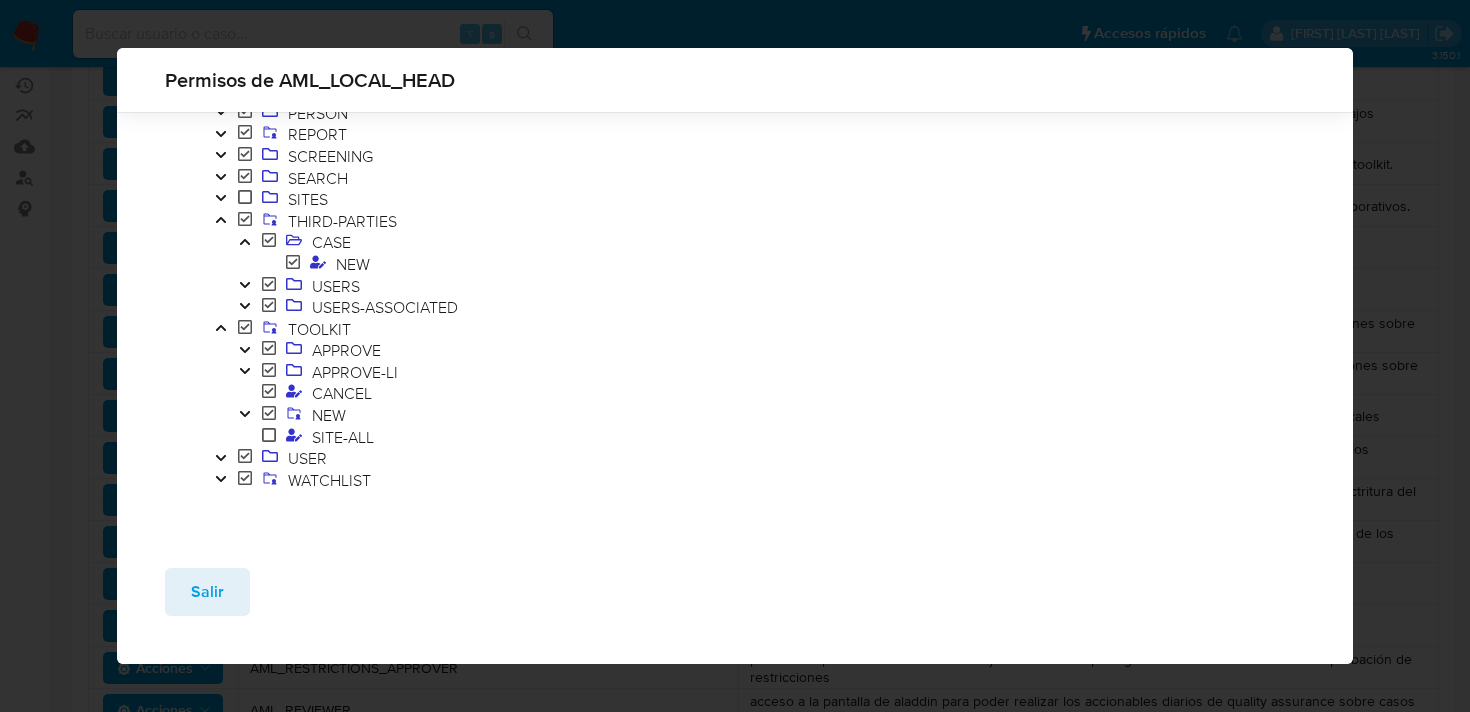 click 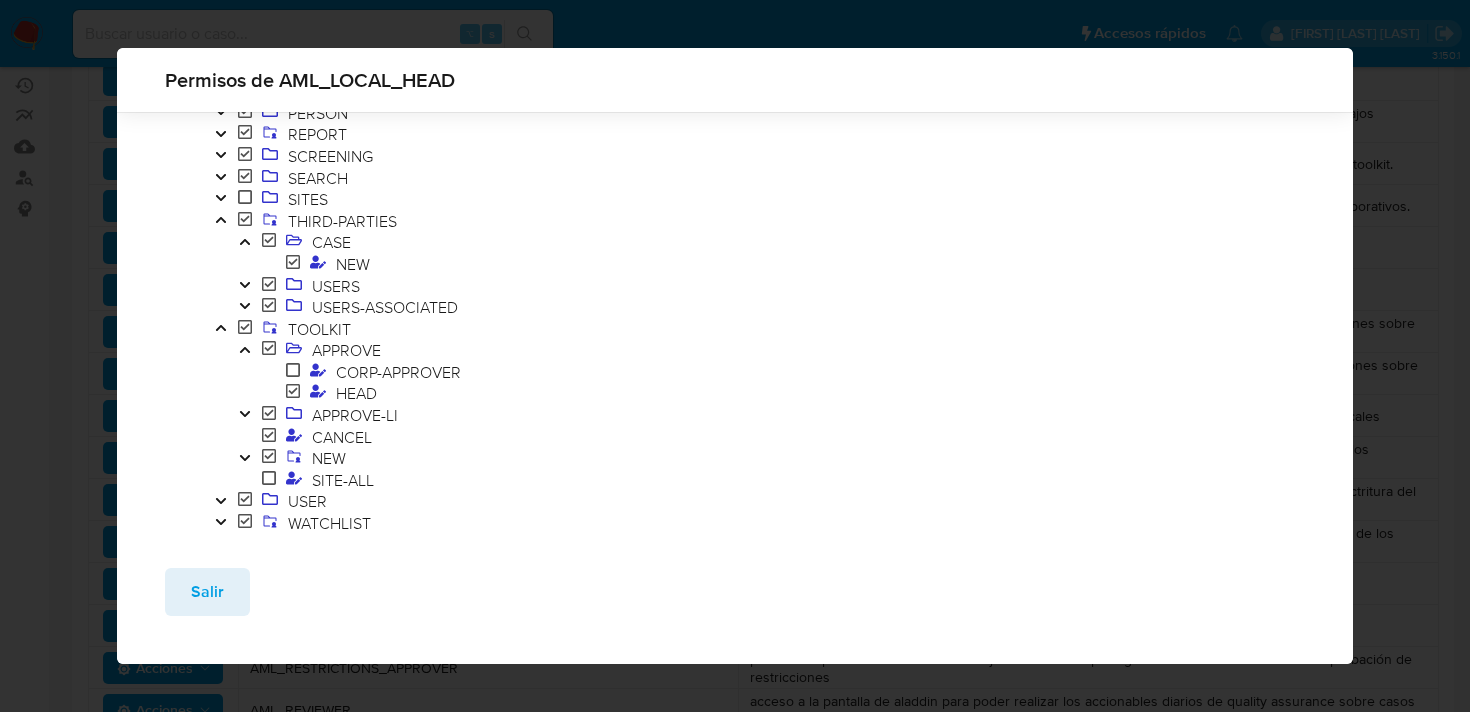 click 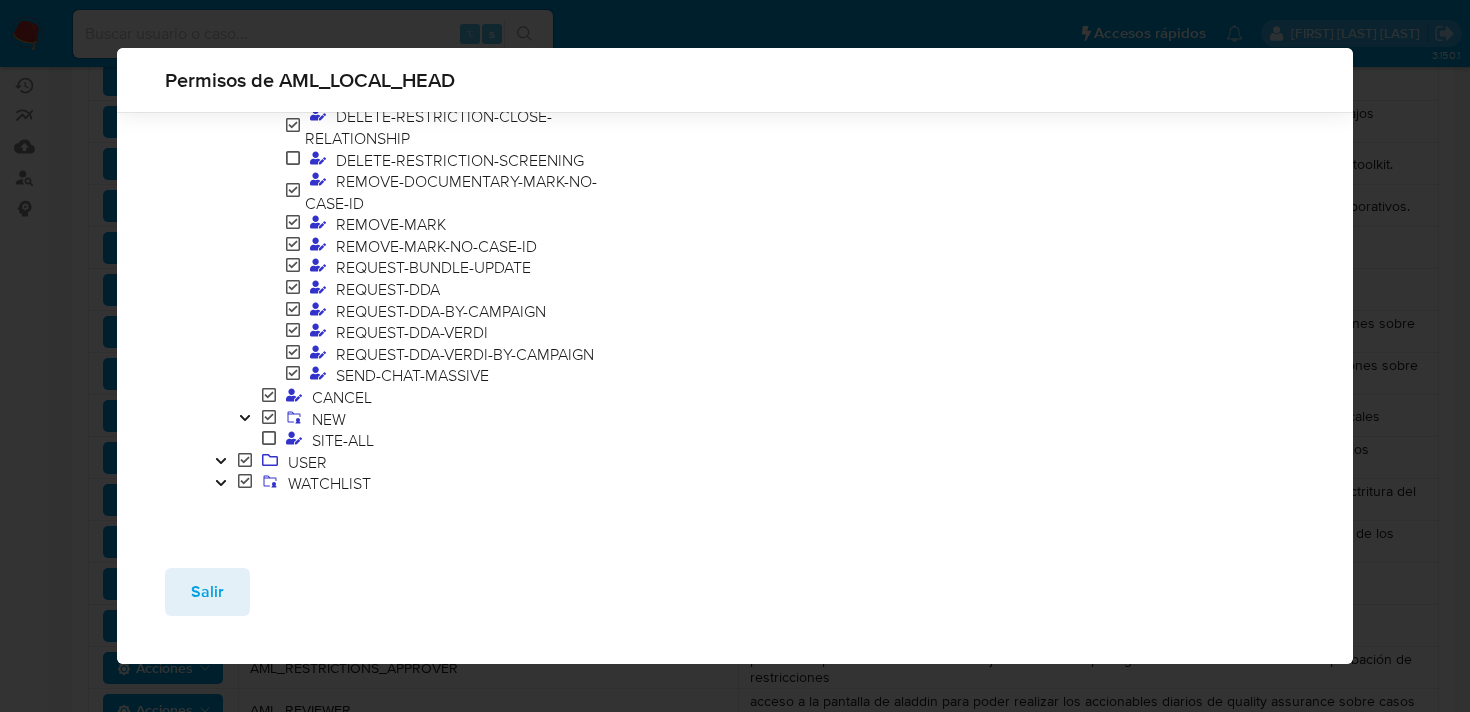 scroll, scrollTop: 1064, scrollLeft: 0, axis: vertical 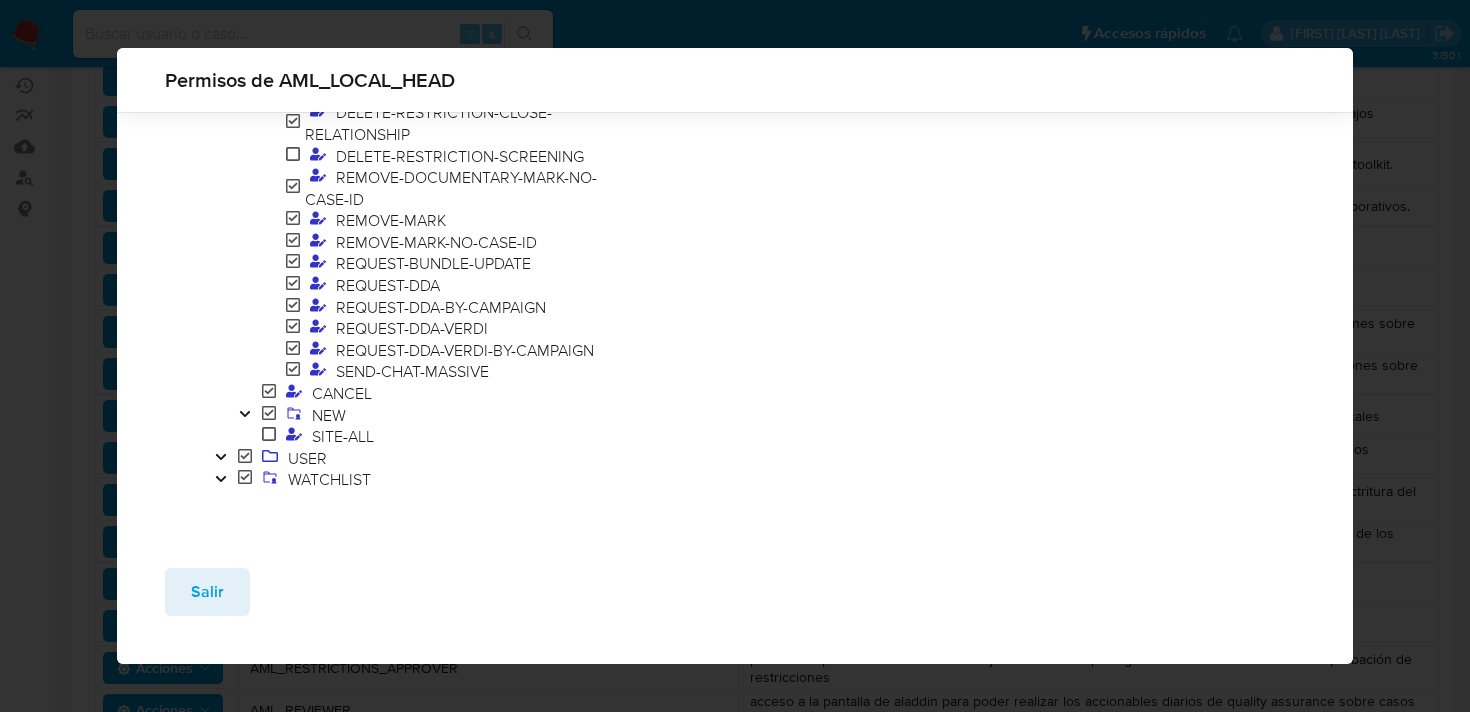 click 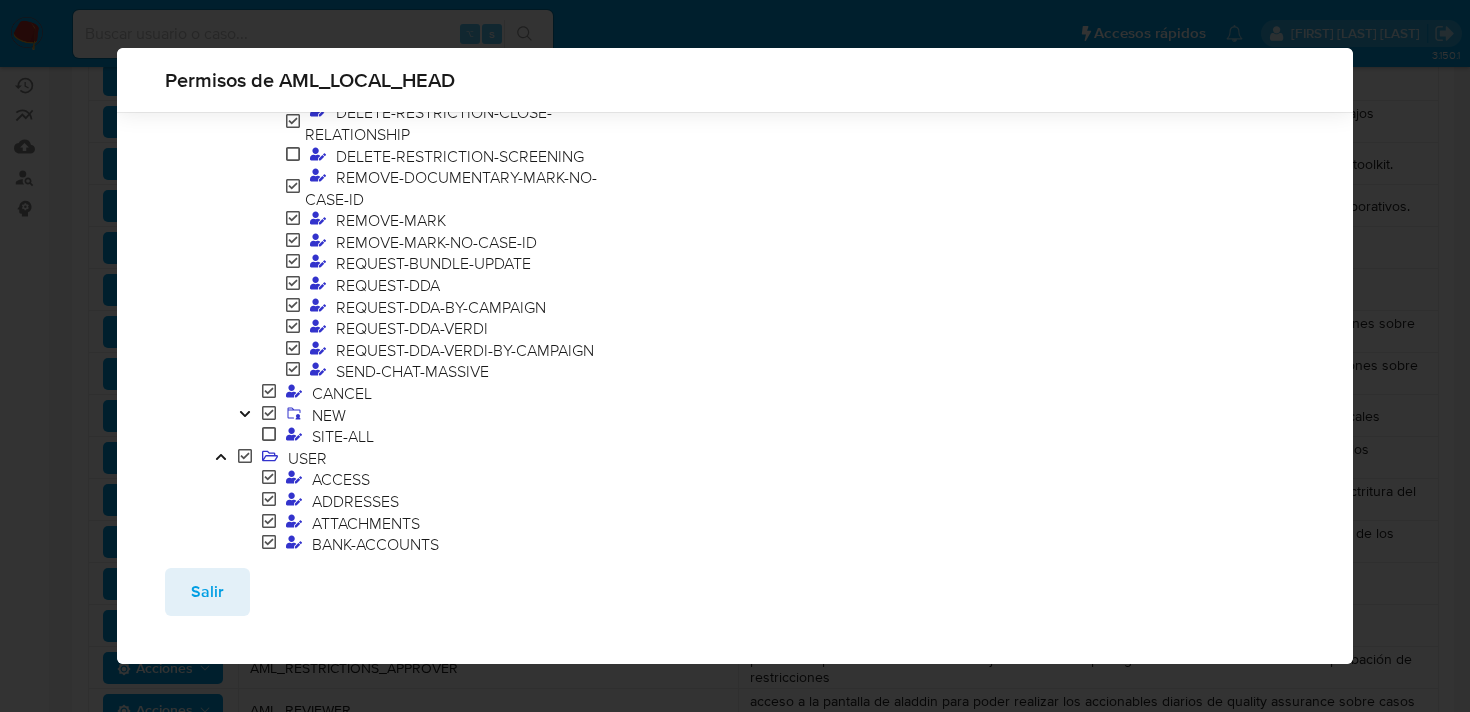 click 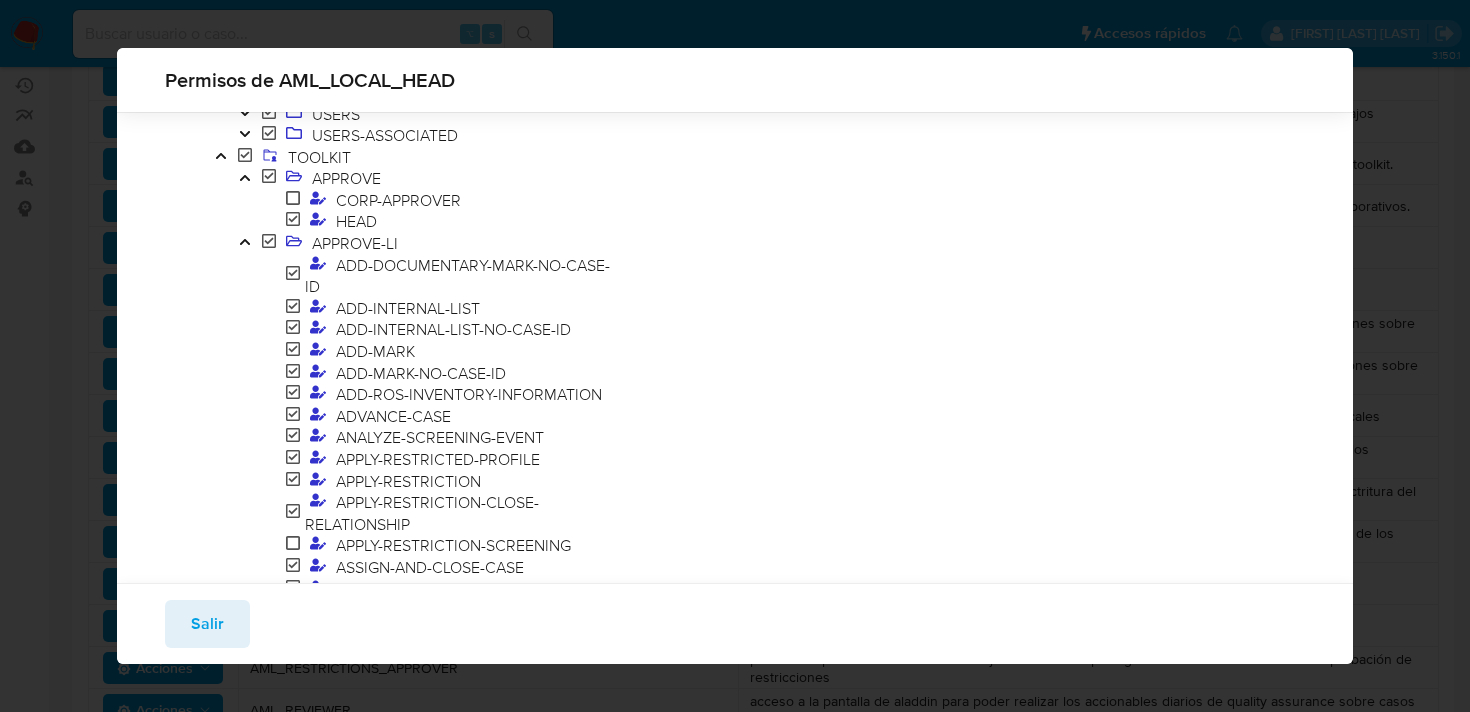 scroll, scrollTop: 403, scrollLeft: 0, axis: vertical 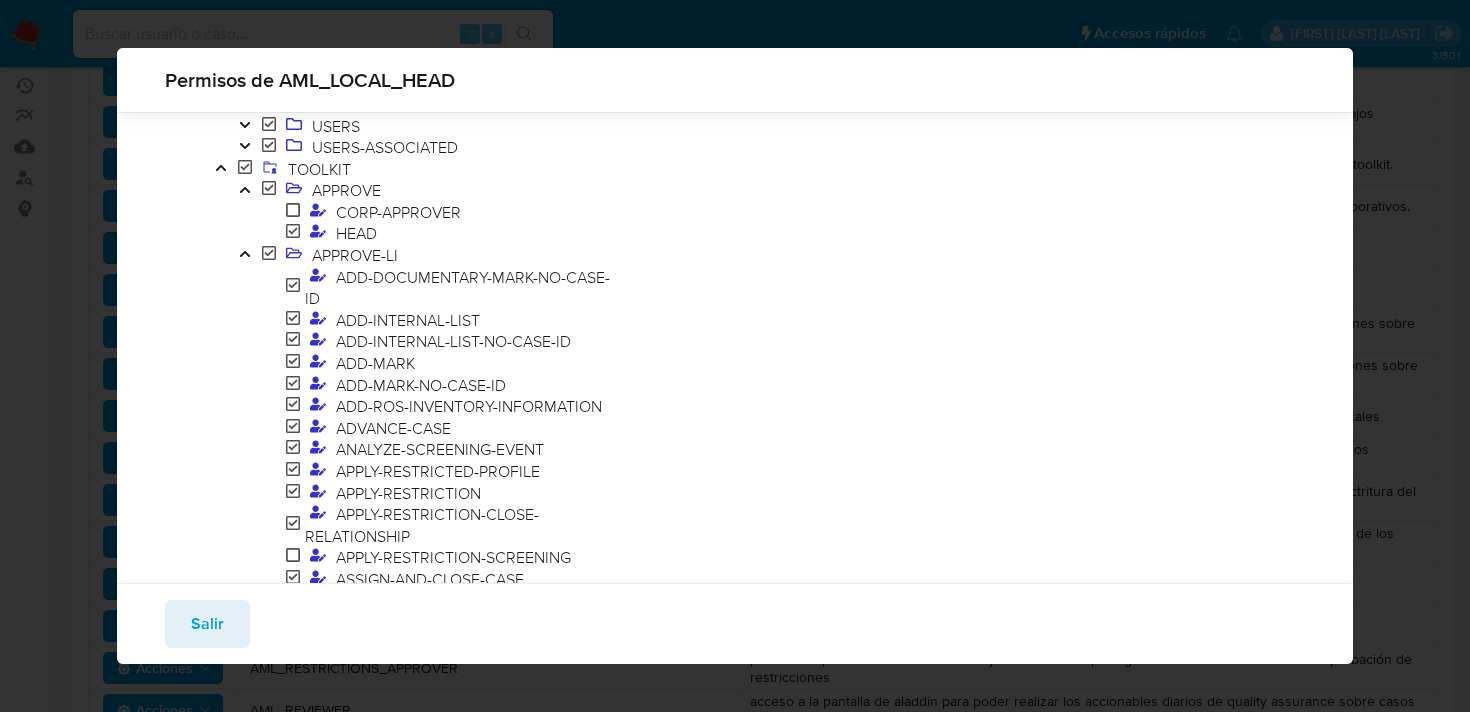 type 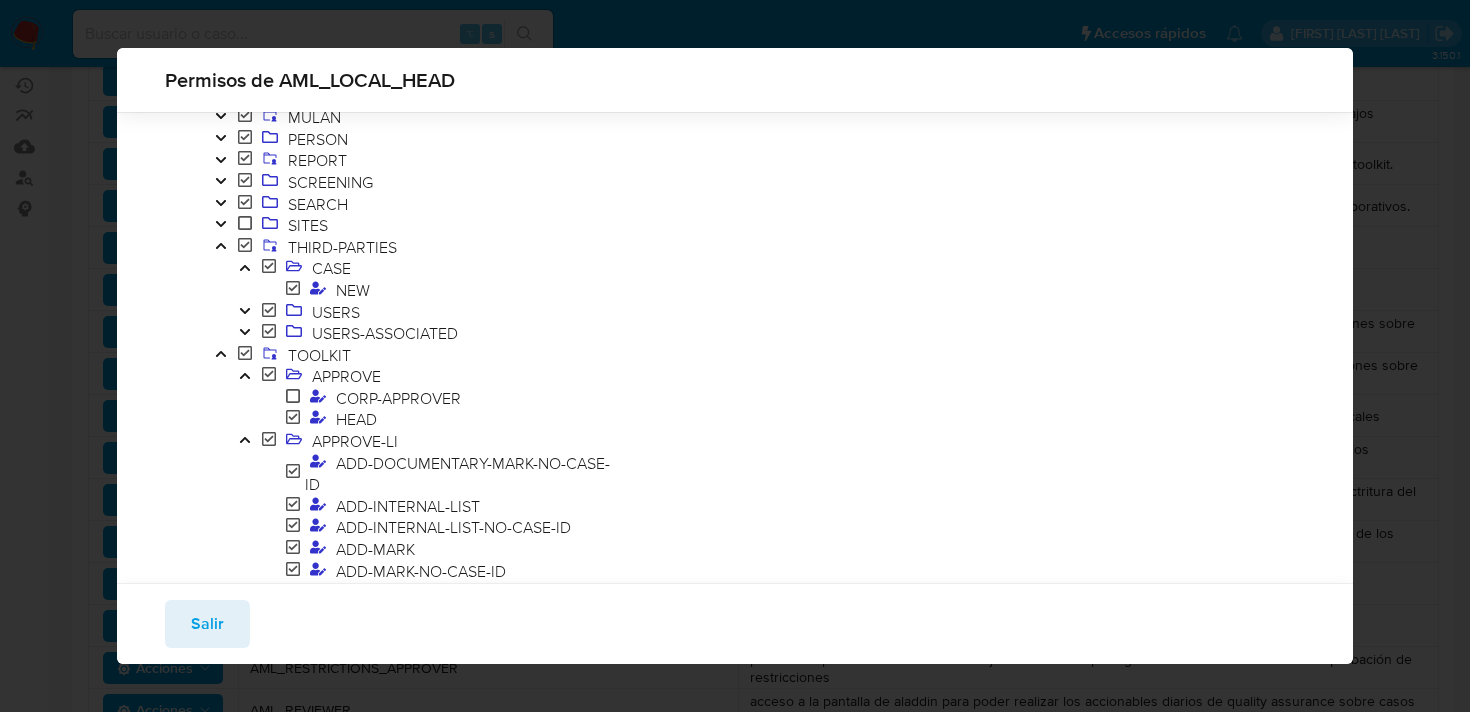 scroll, scrollTop: 211, scrollLeft: 0, axis: vertical 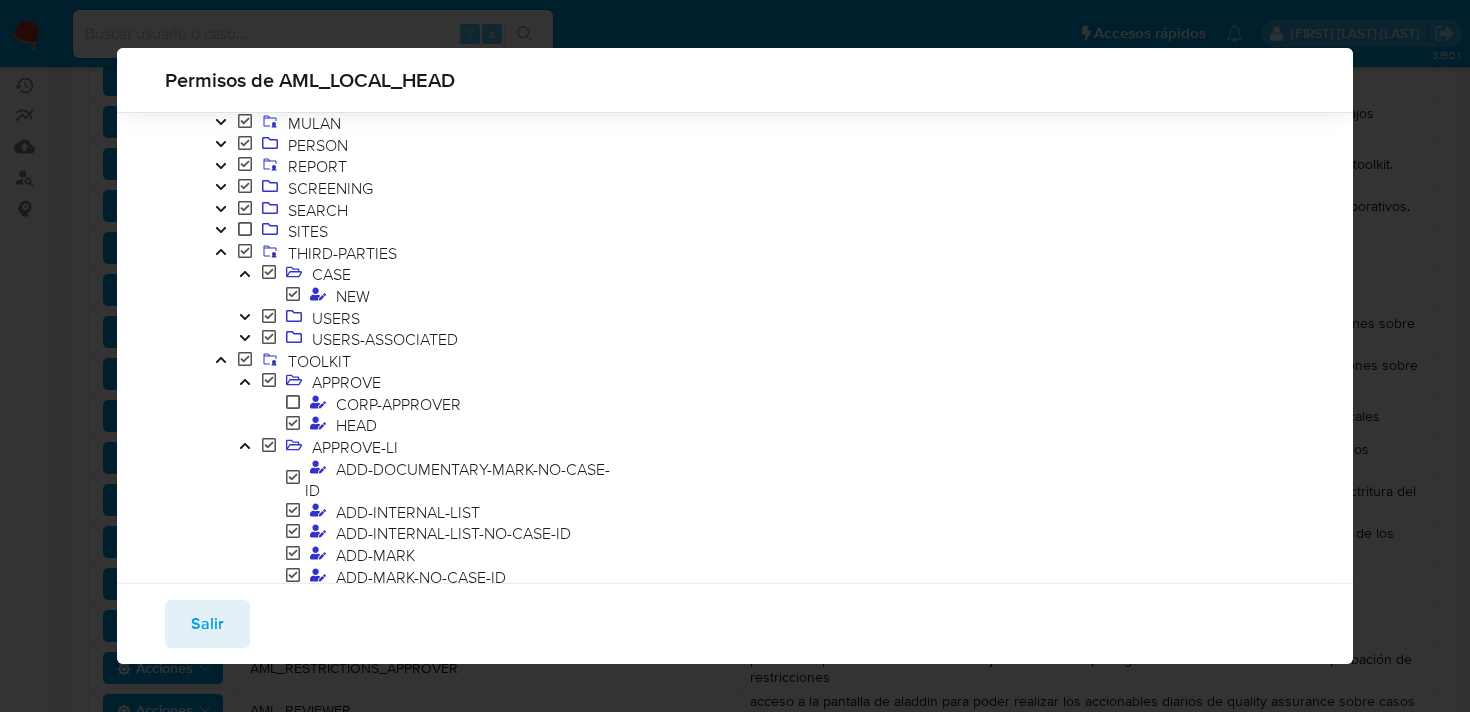 click 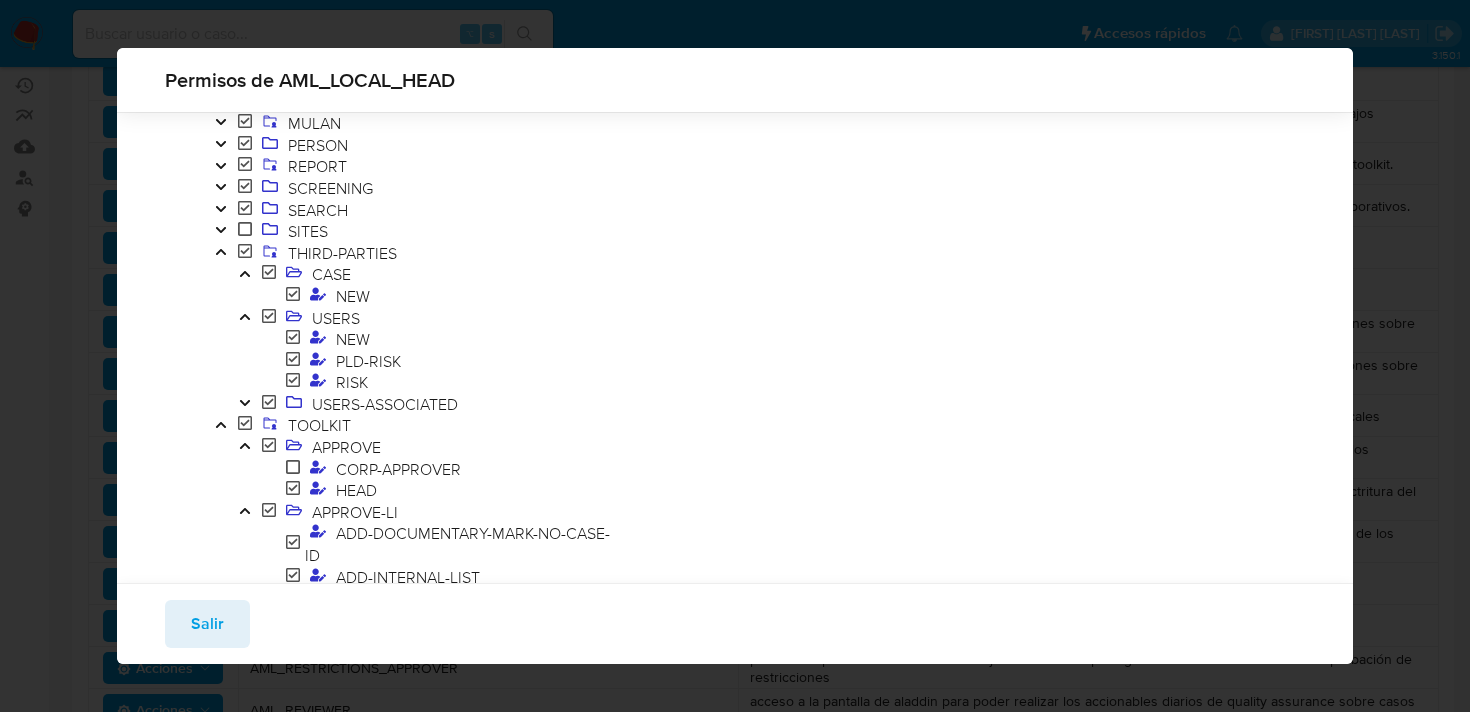 click 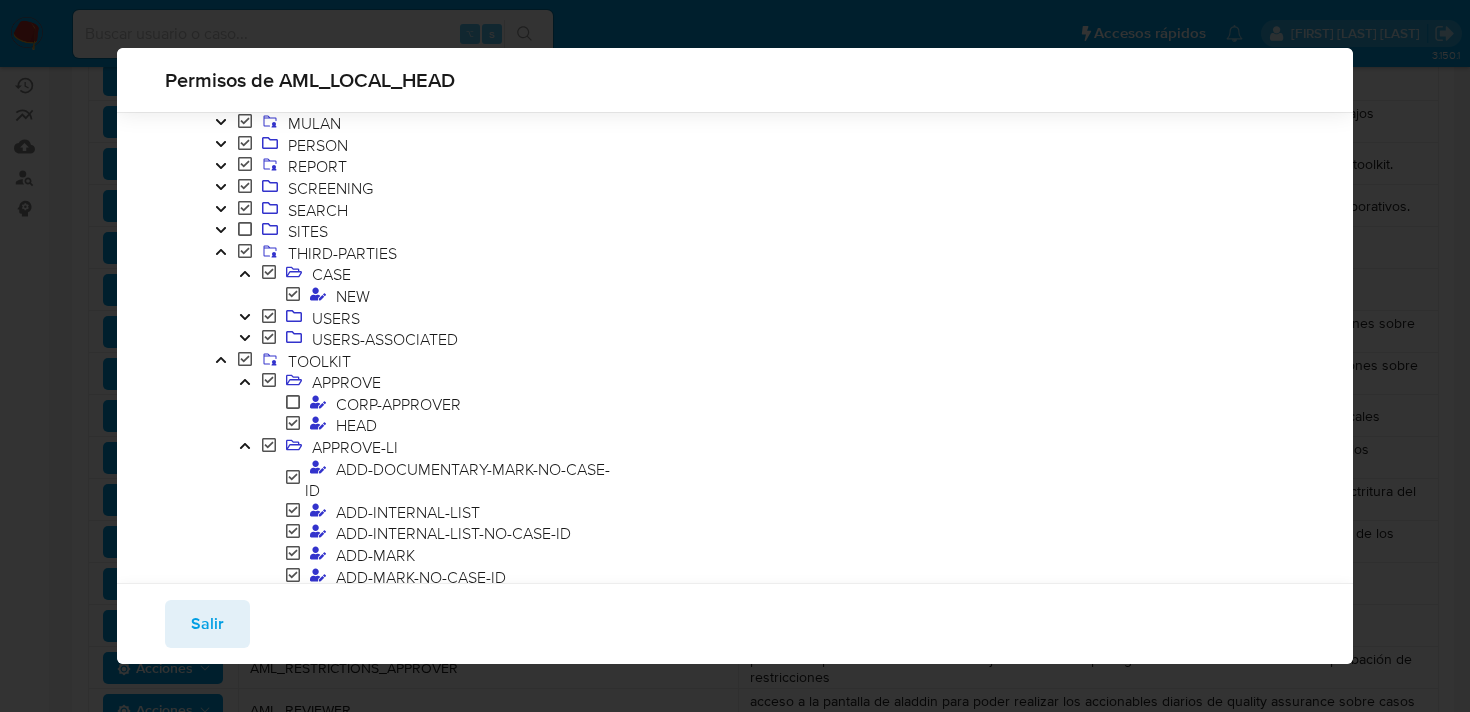 click 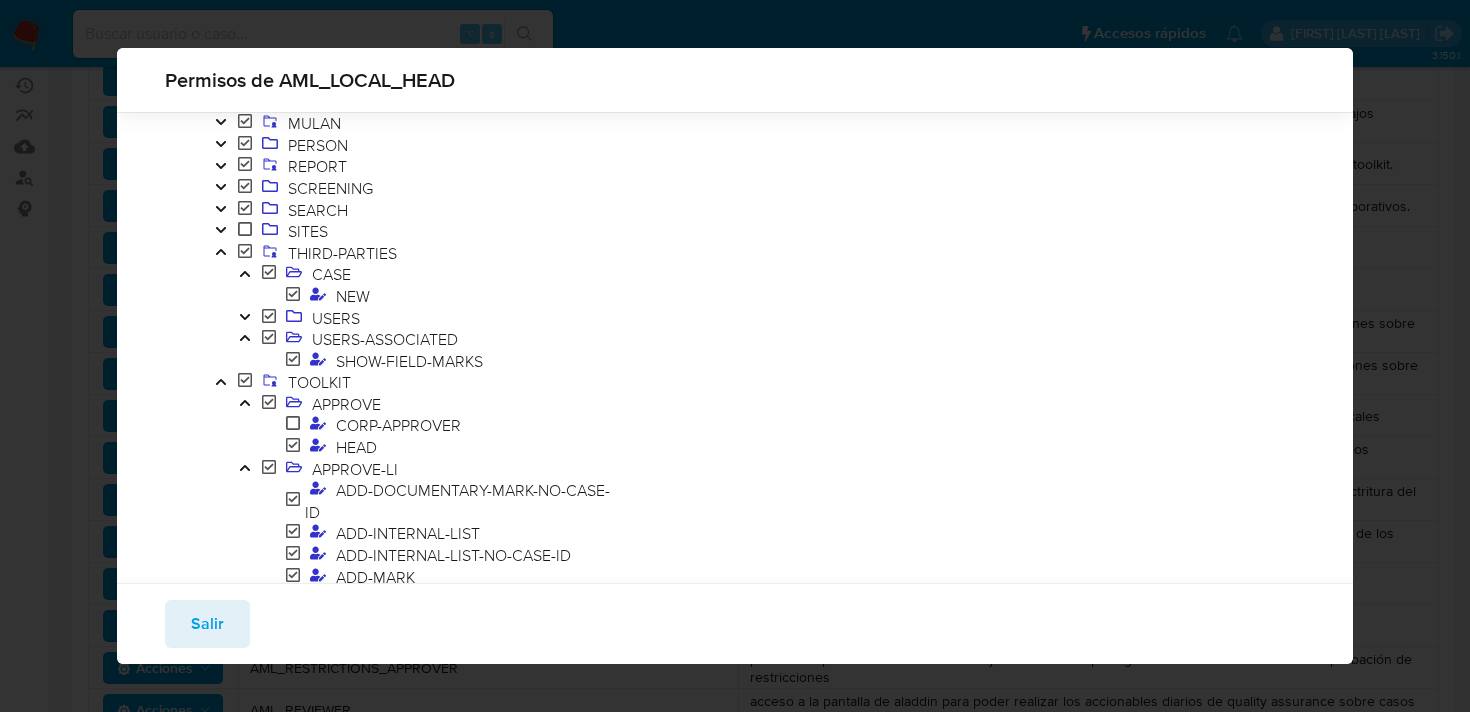 click 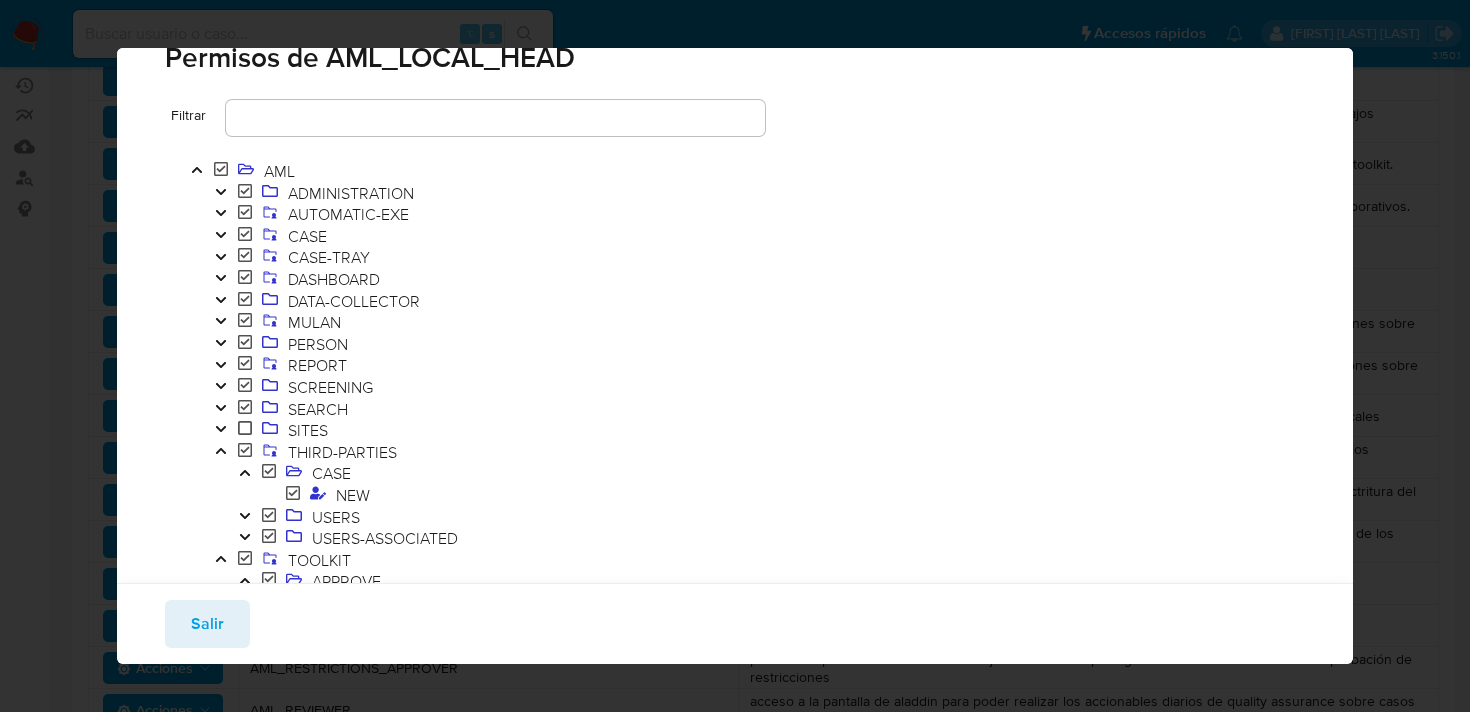 scroll, scrollTop: 51, scrollLeft: 0, axis: vertical 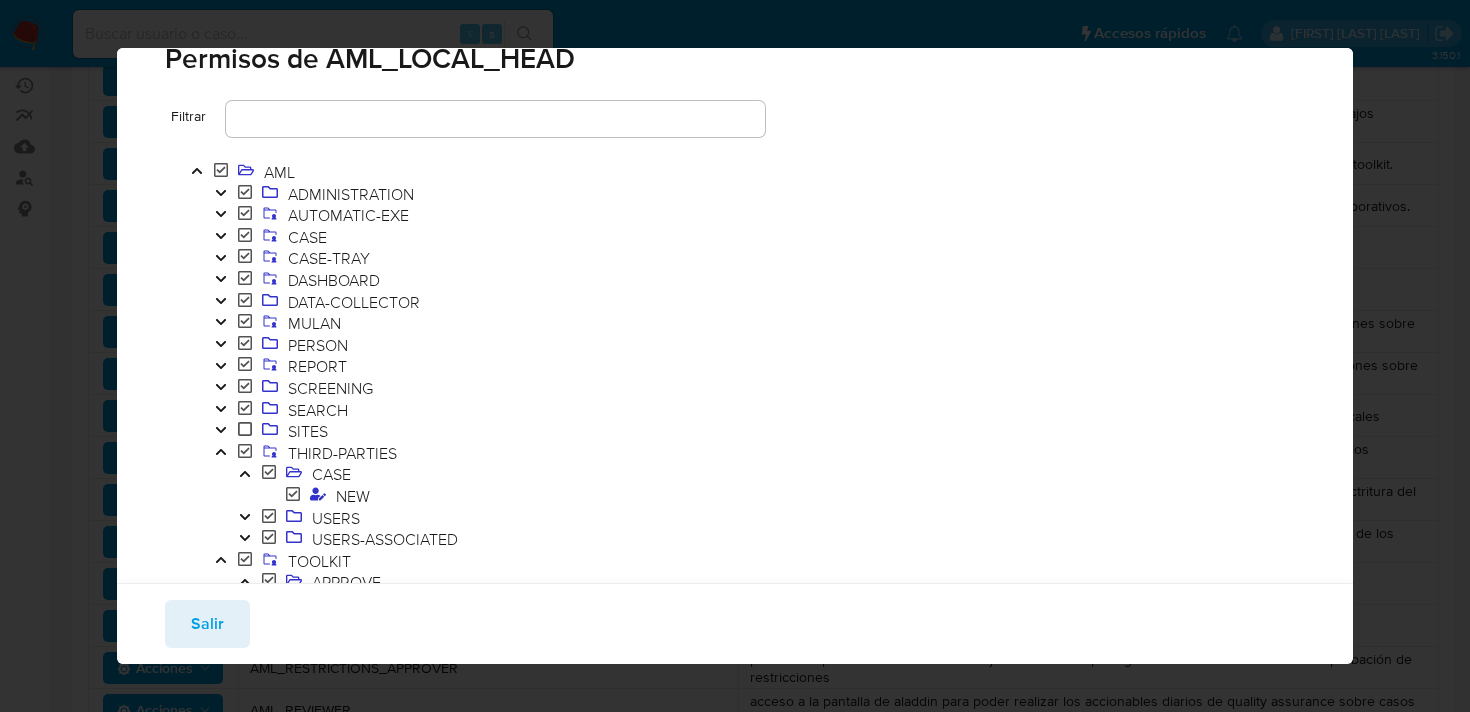 click 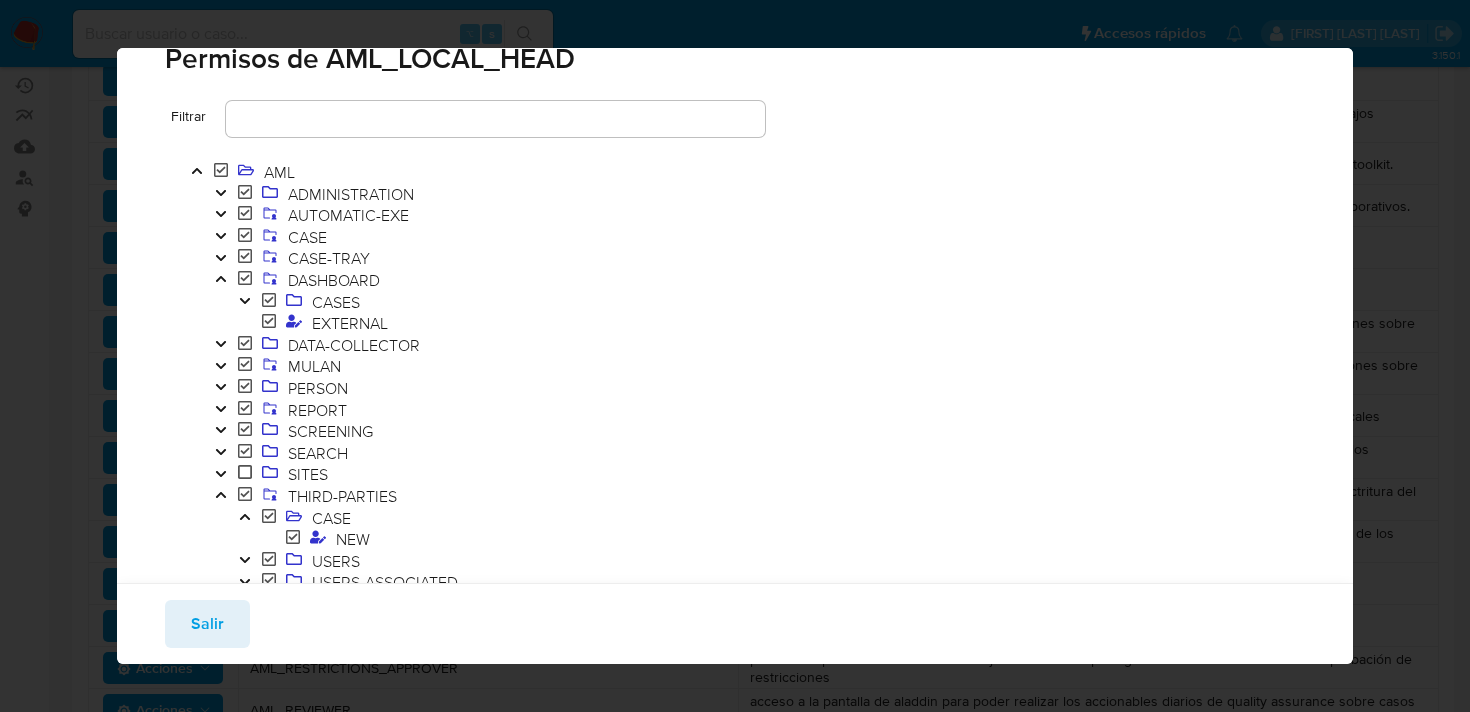 click 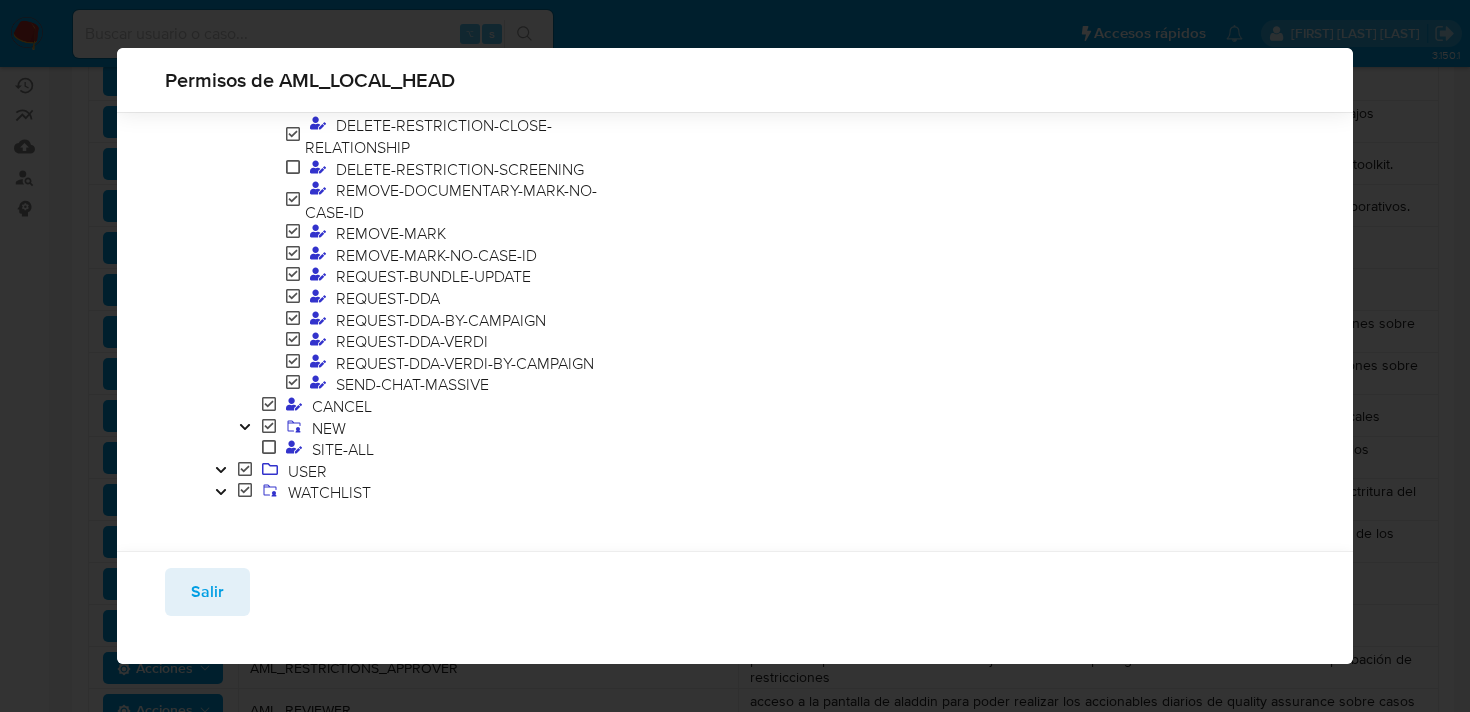 scroll, scrollTop: 1064, scrollLeft: 0, axis: vertical 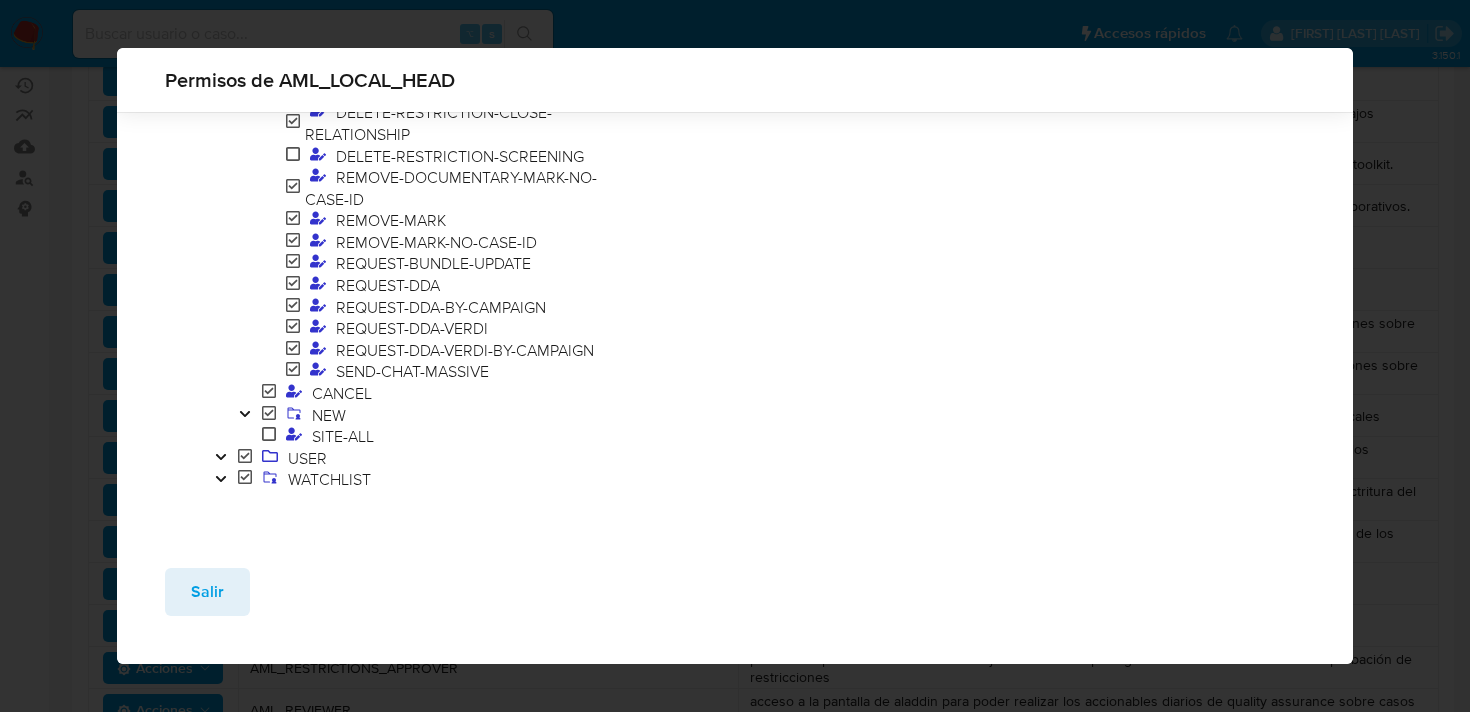 click 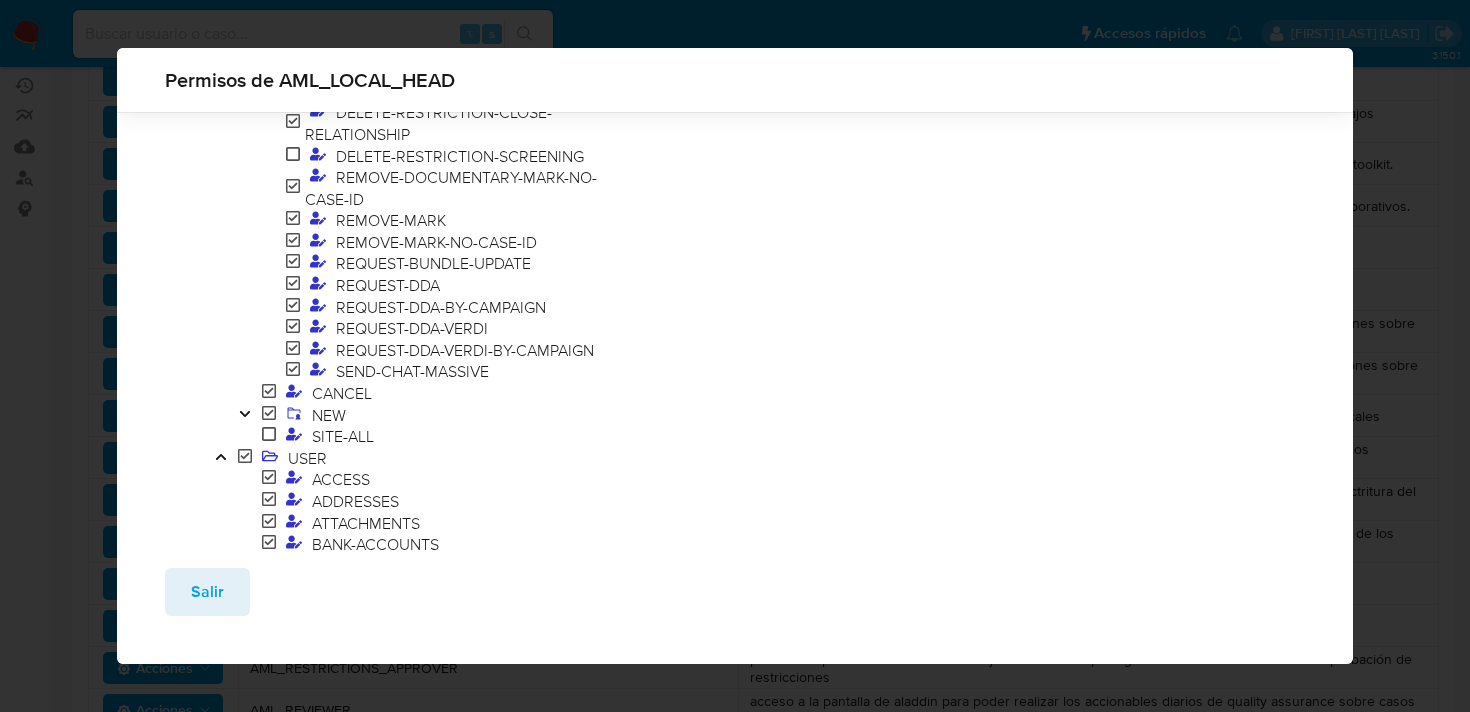 click 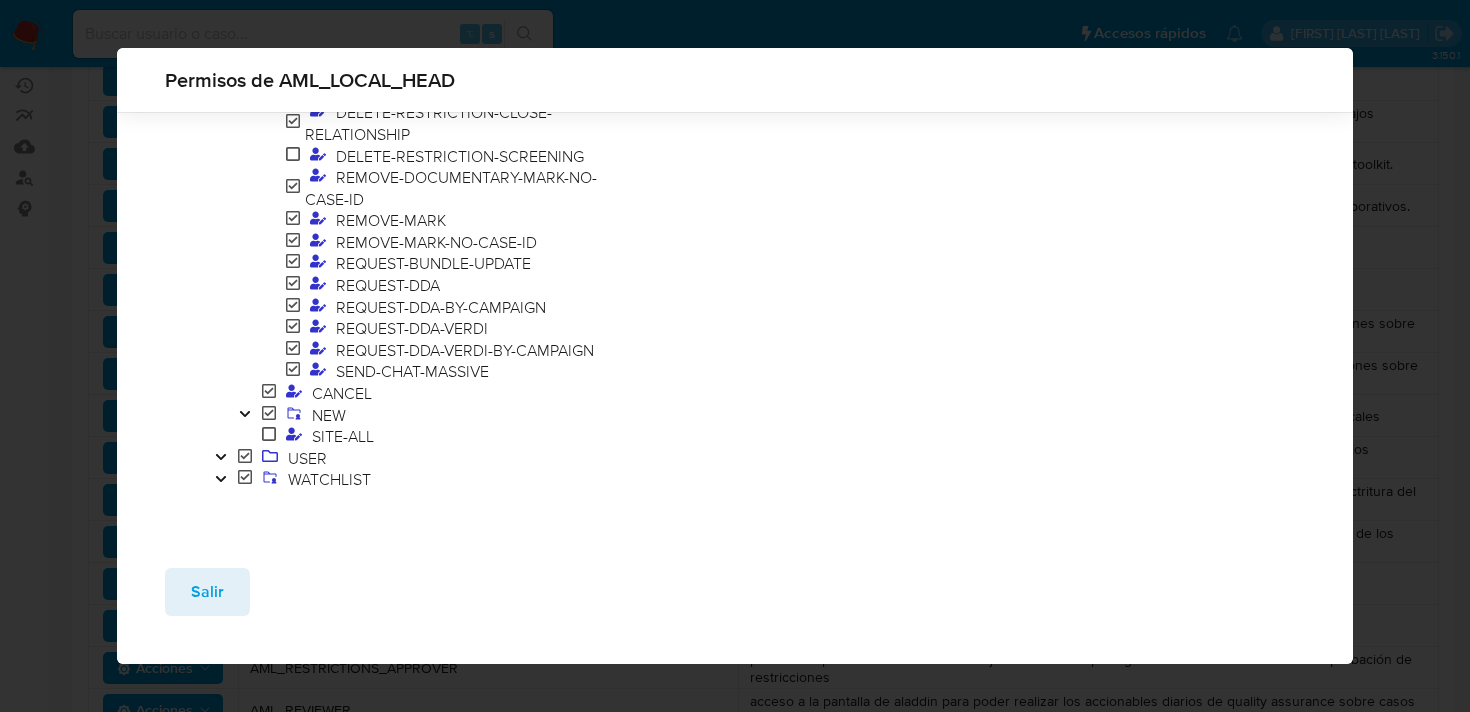 click 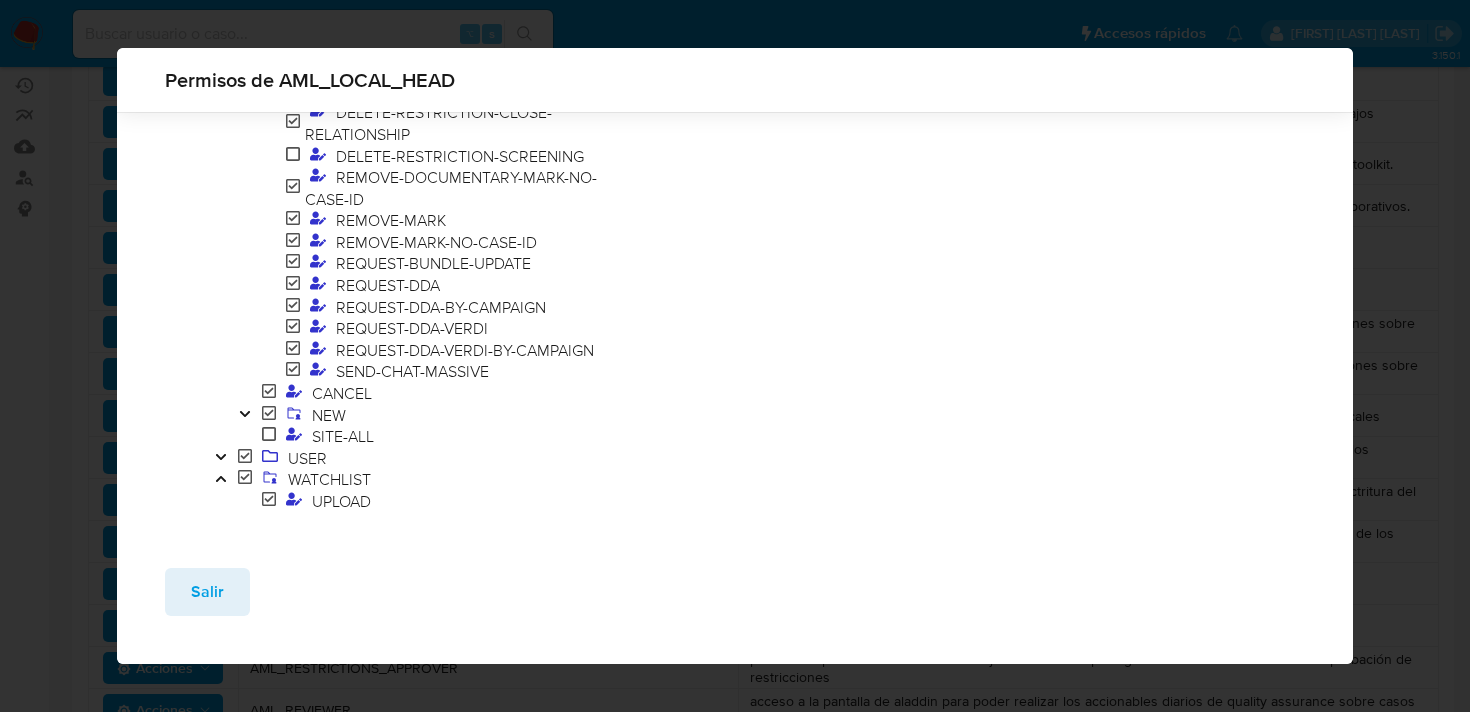click 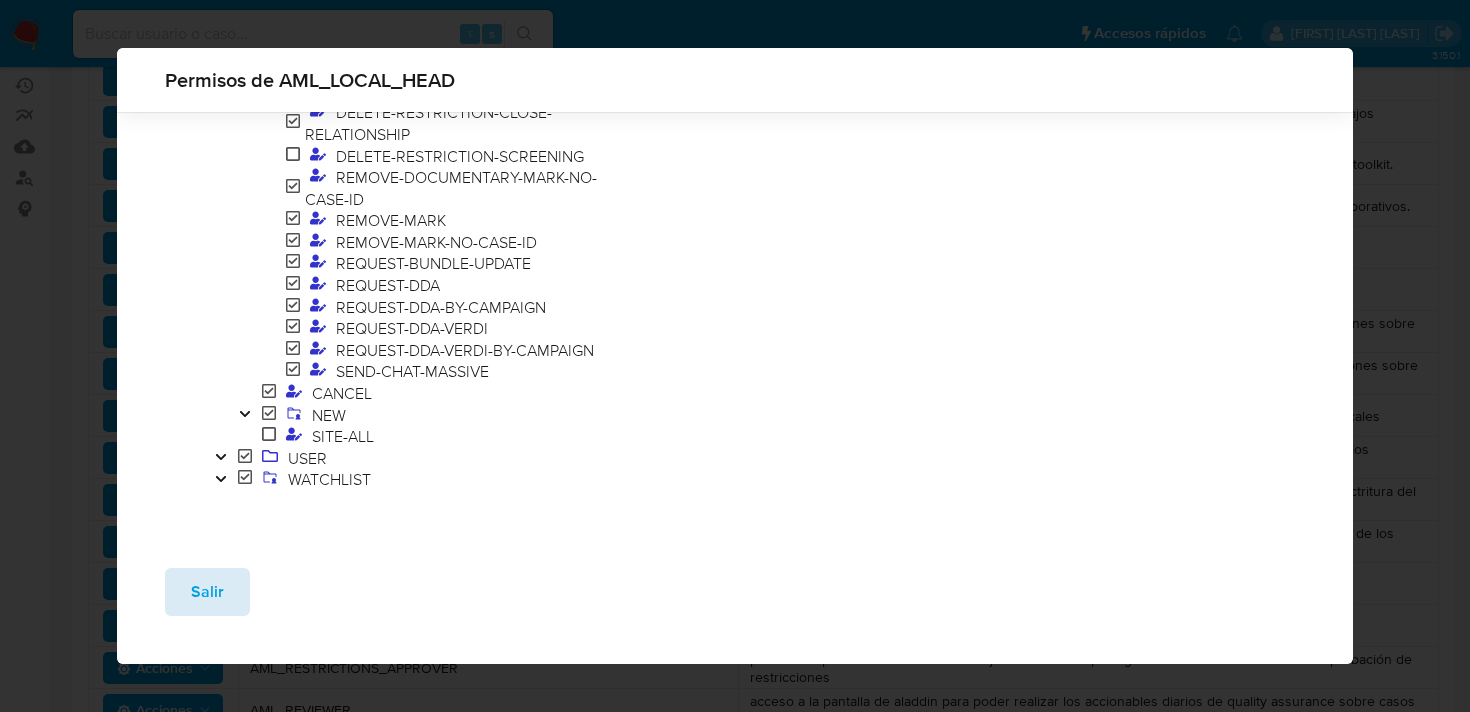 click on "Salir" at bounding box center (207, 592) 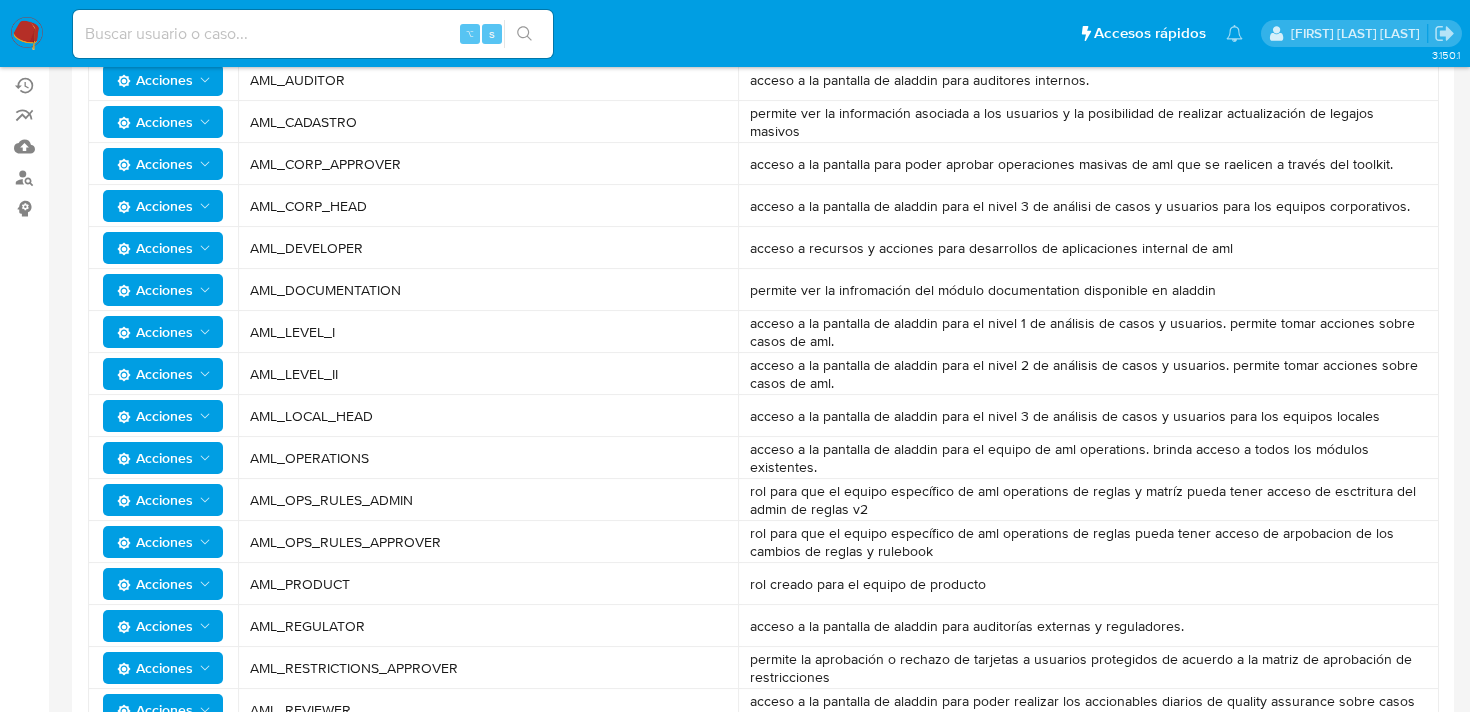 click 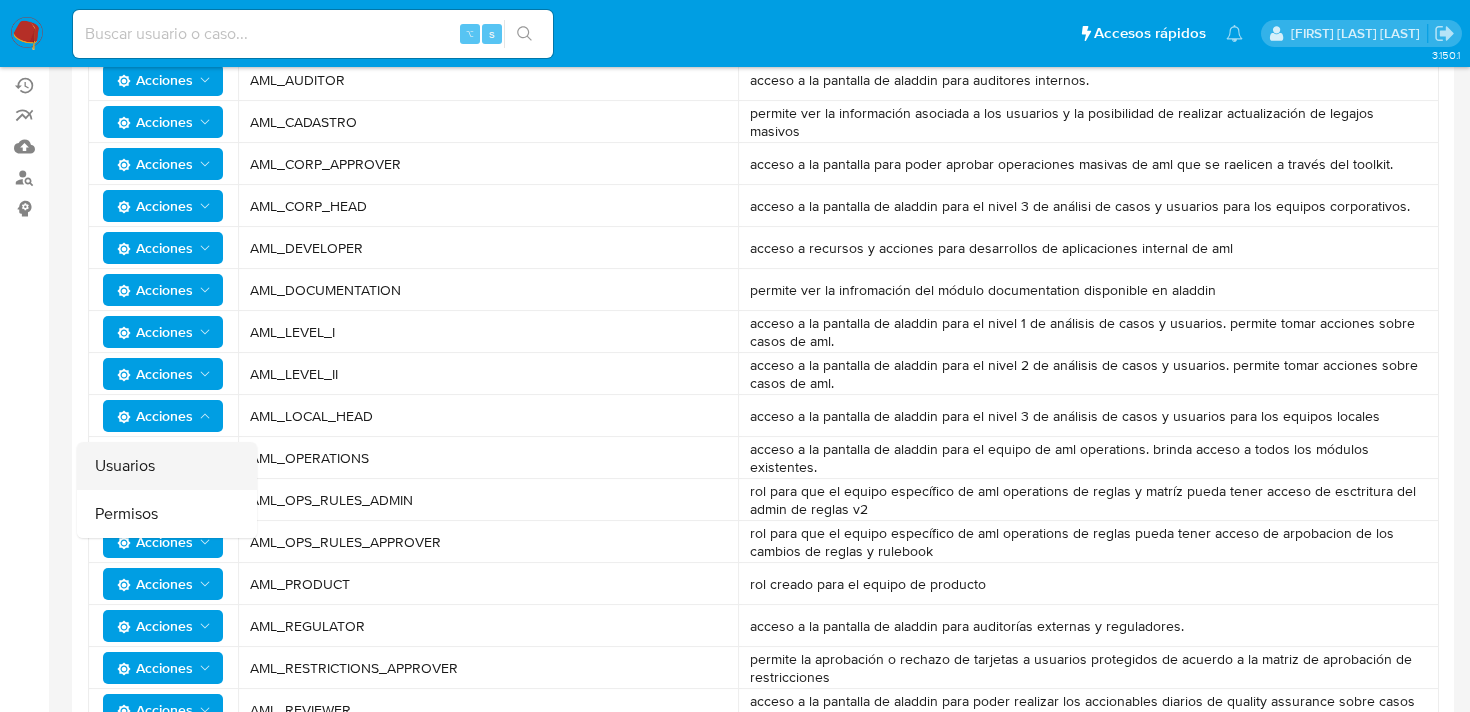 click on "Usuarios" at bounding box center [167, 466] 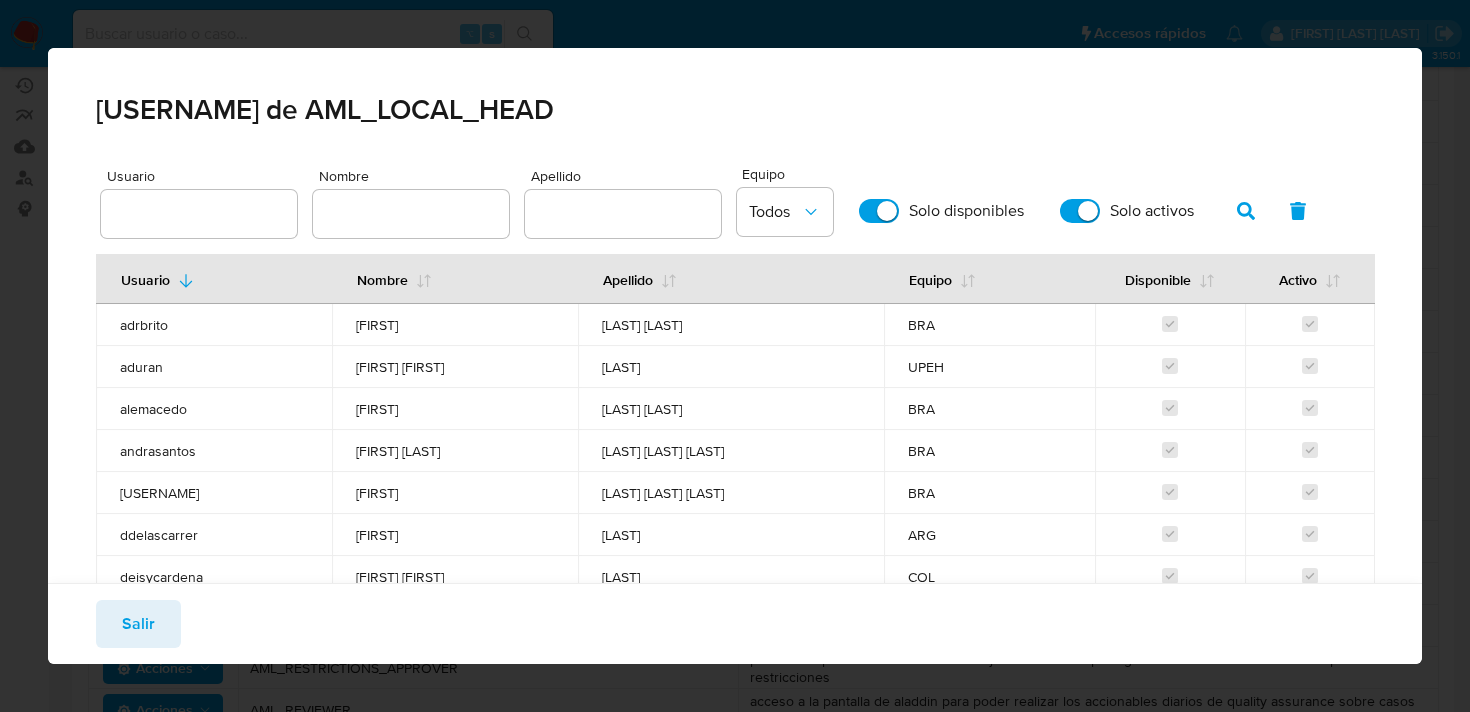 click at bounding box center [411, 214] 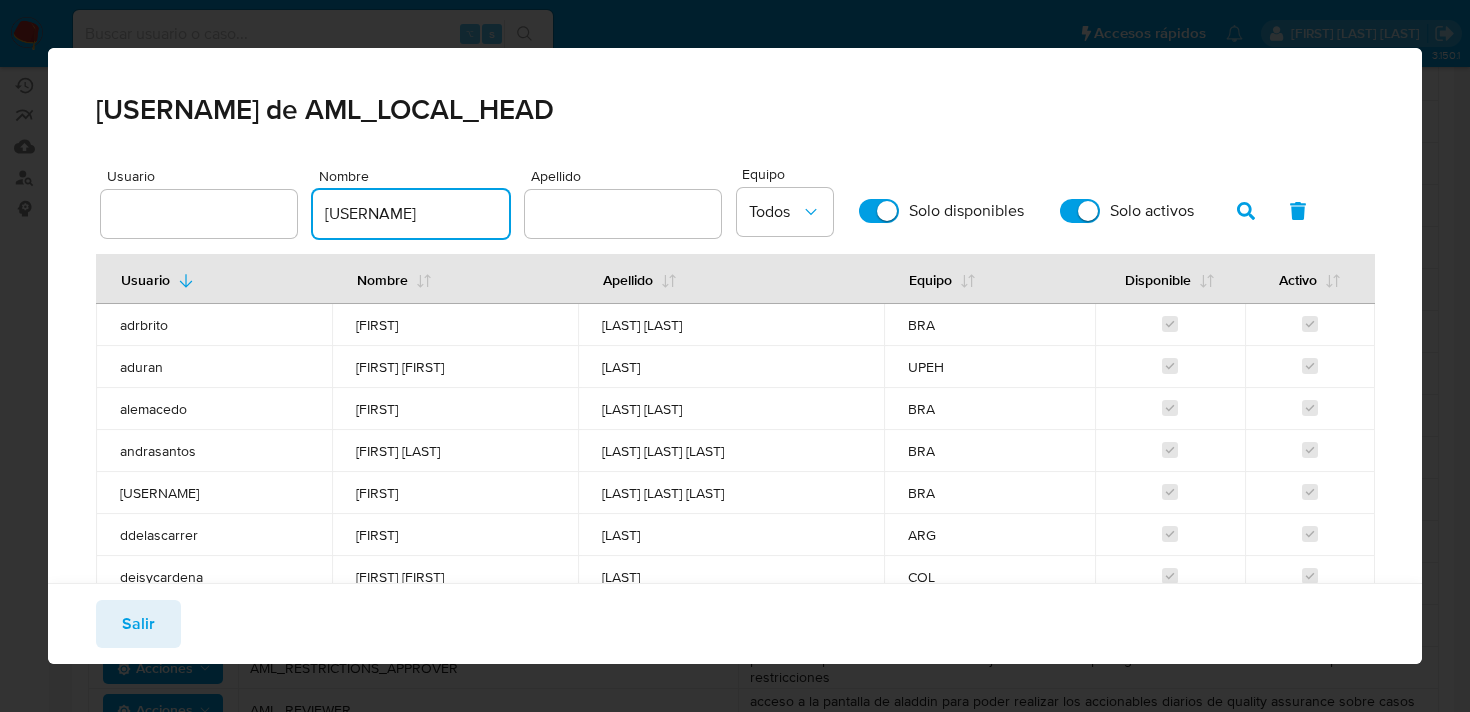 type on "camila" 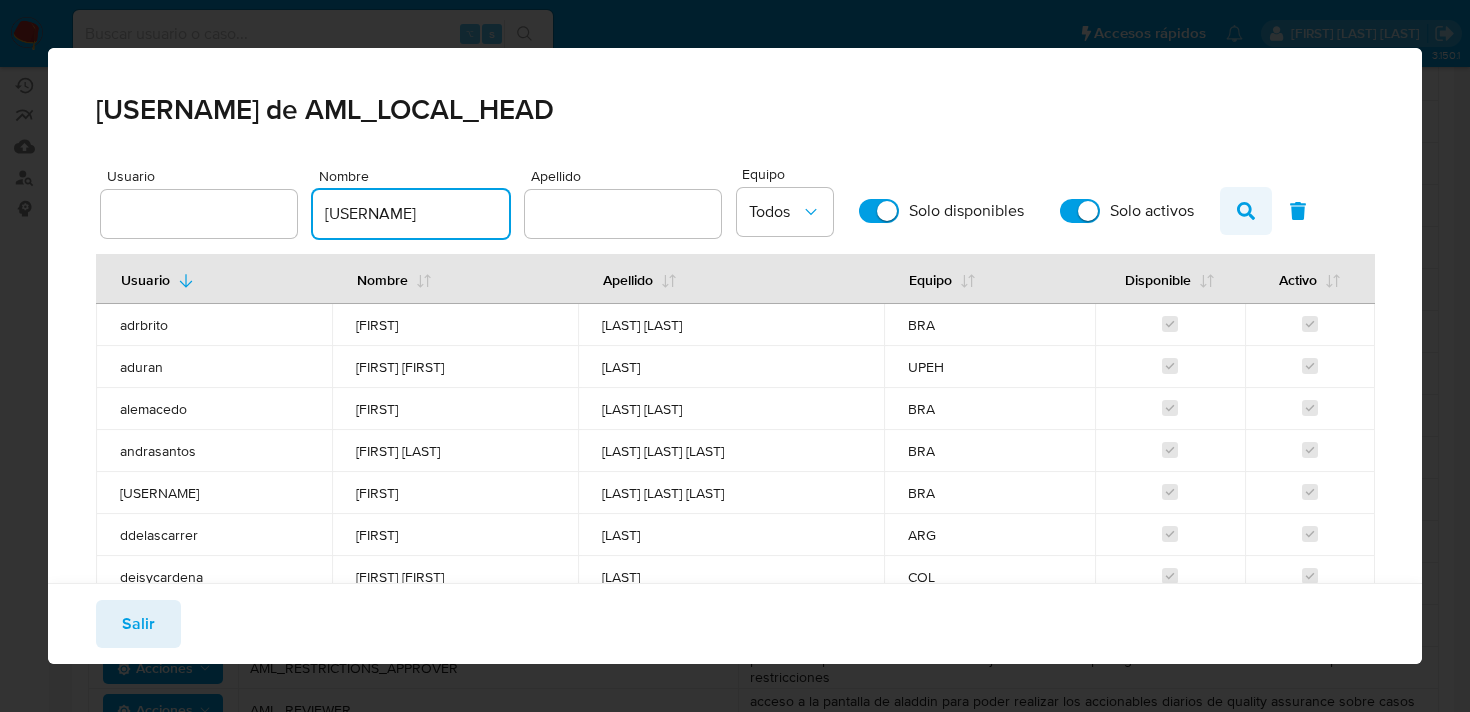 click 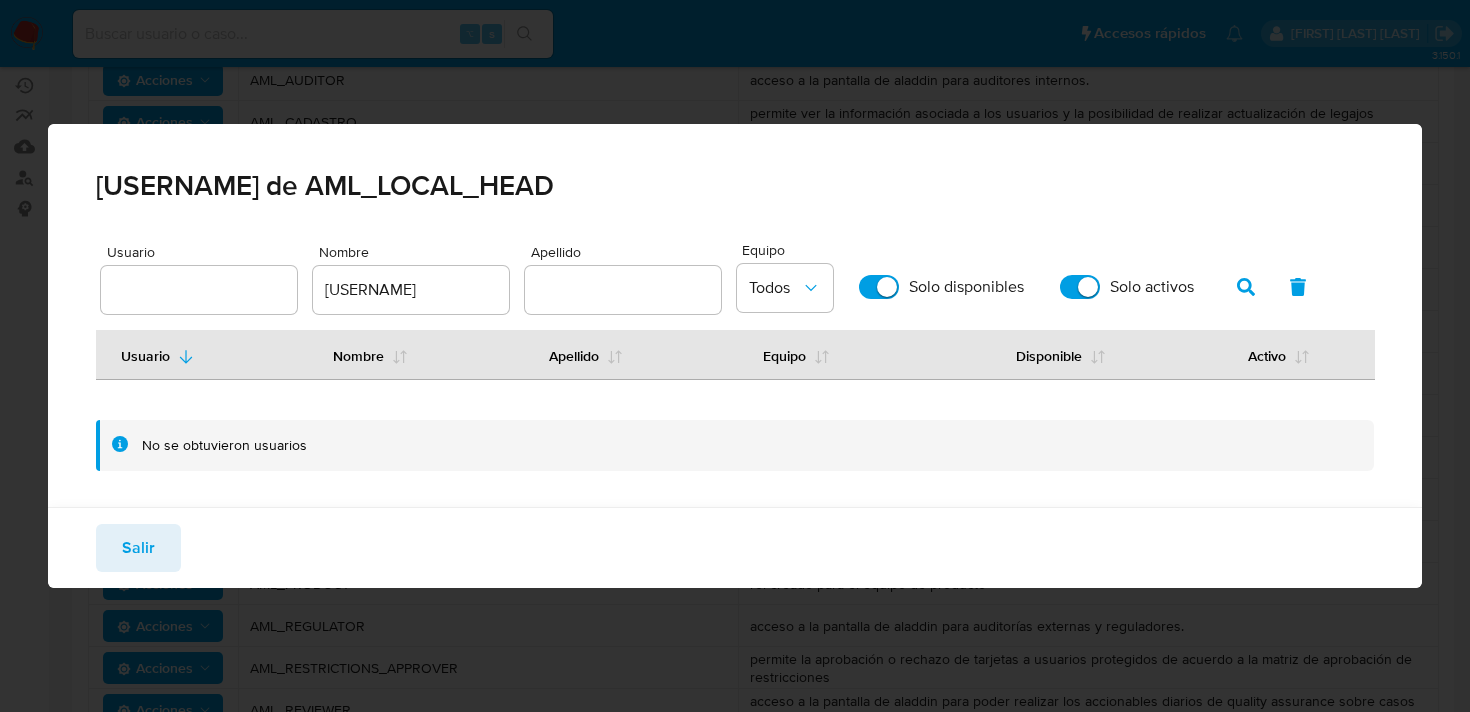 drag, startPoint x: 855, startPoint y: 286, endPoint x: 894, endPoint y: 286, distance: 39 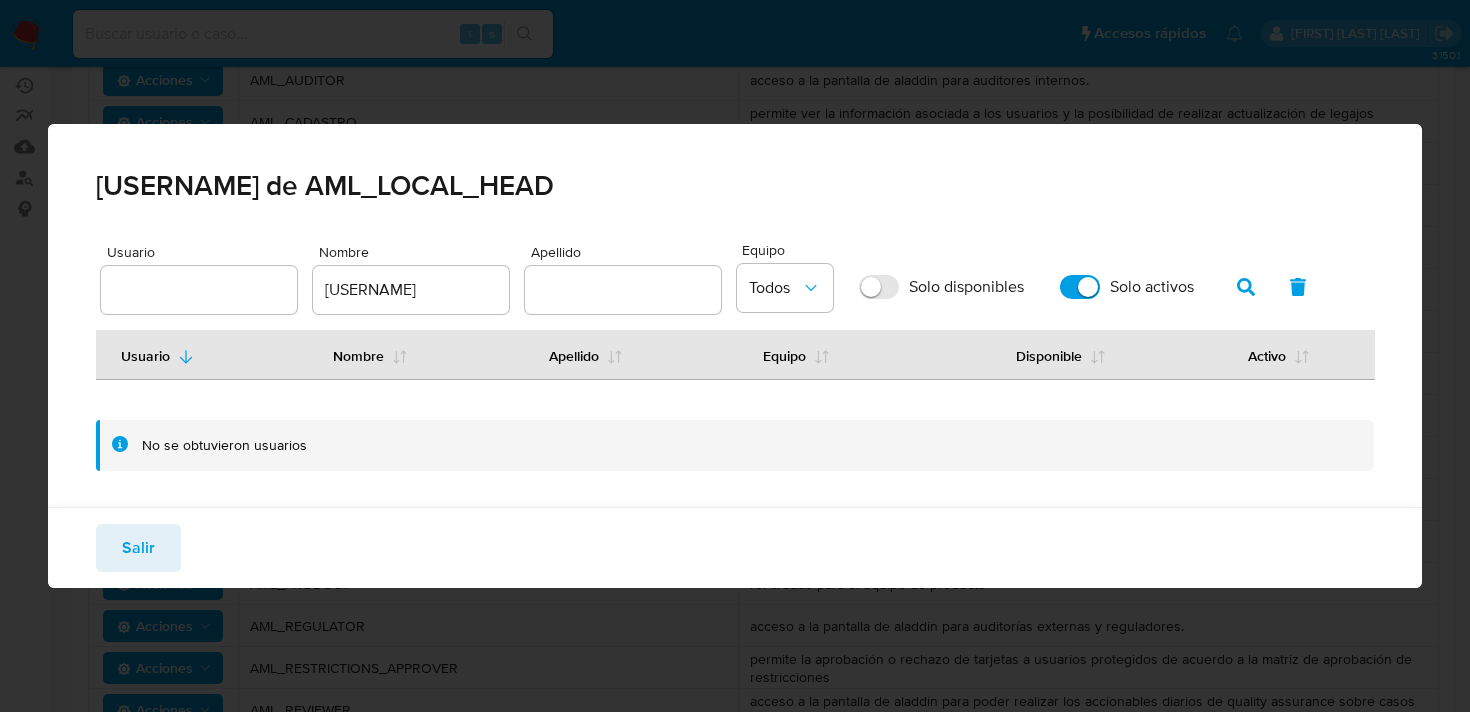 checkbox on "false" 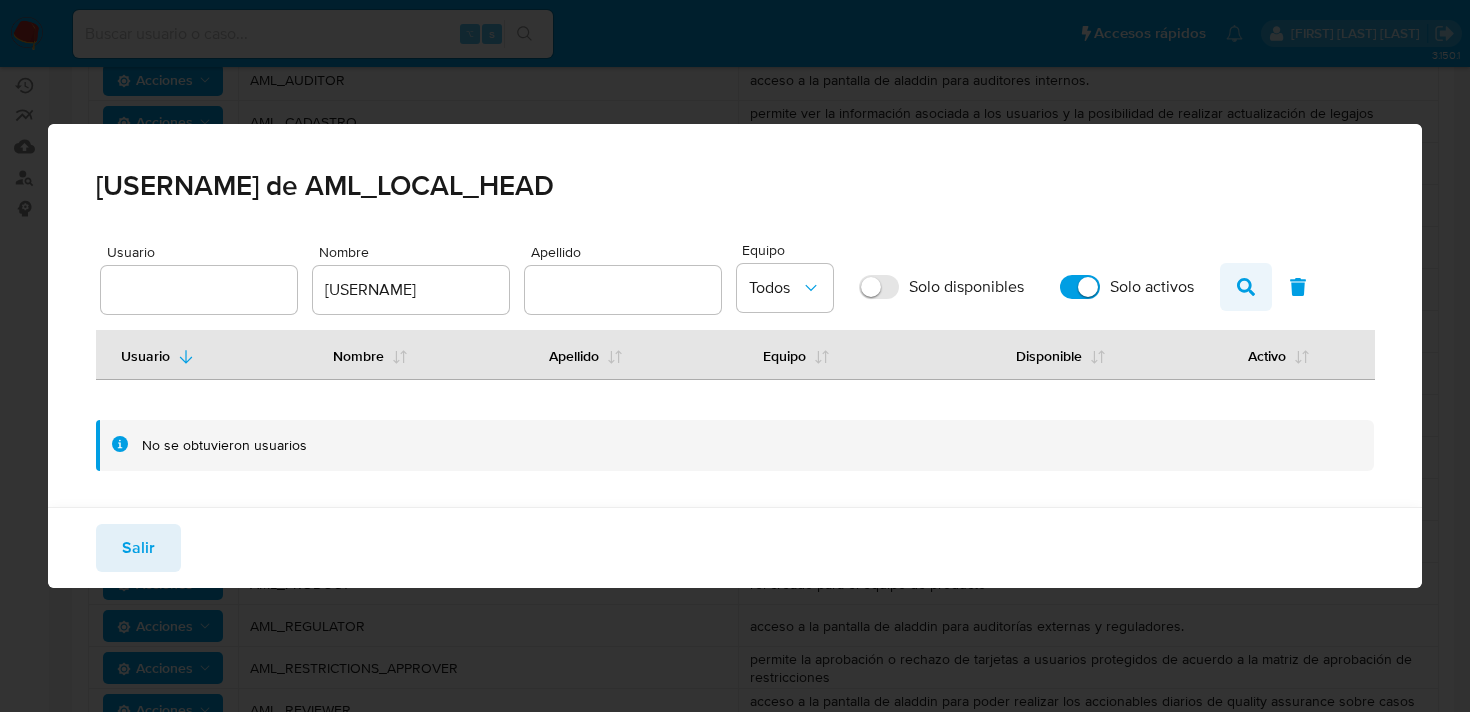 click 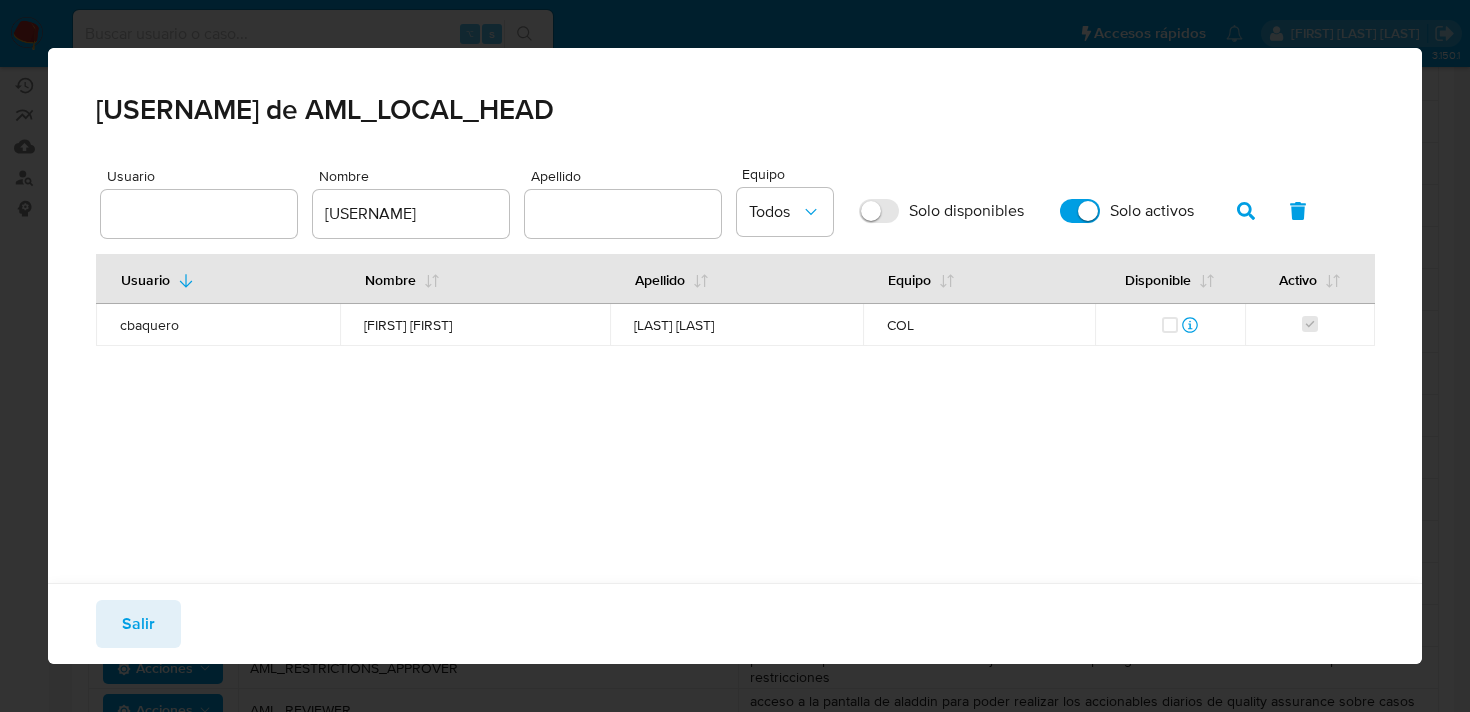type 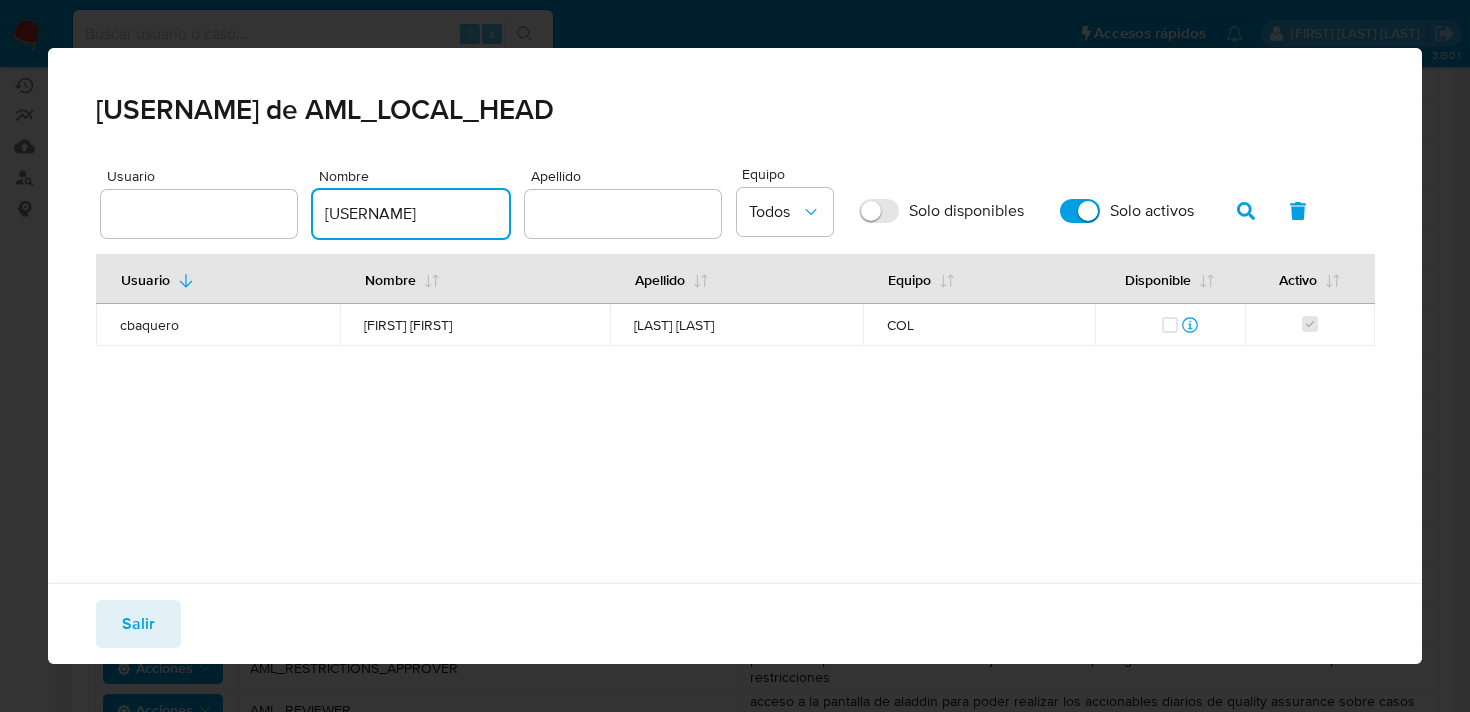 click on "camila" at bounding box center (411, 214) 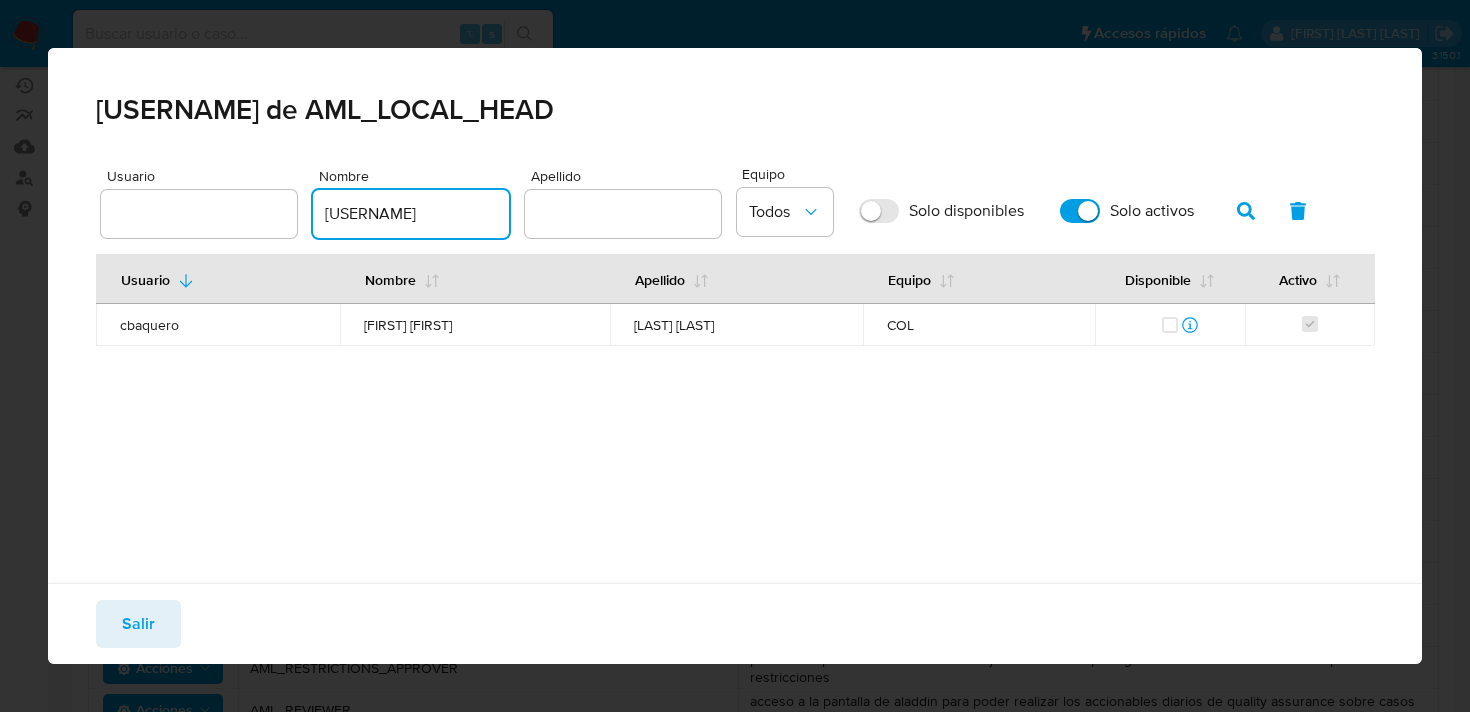 type on "deisy" 